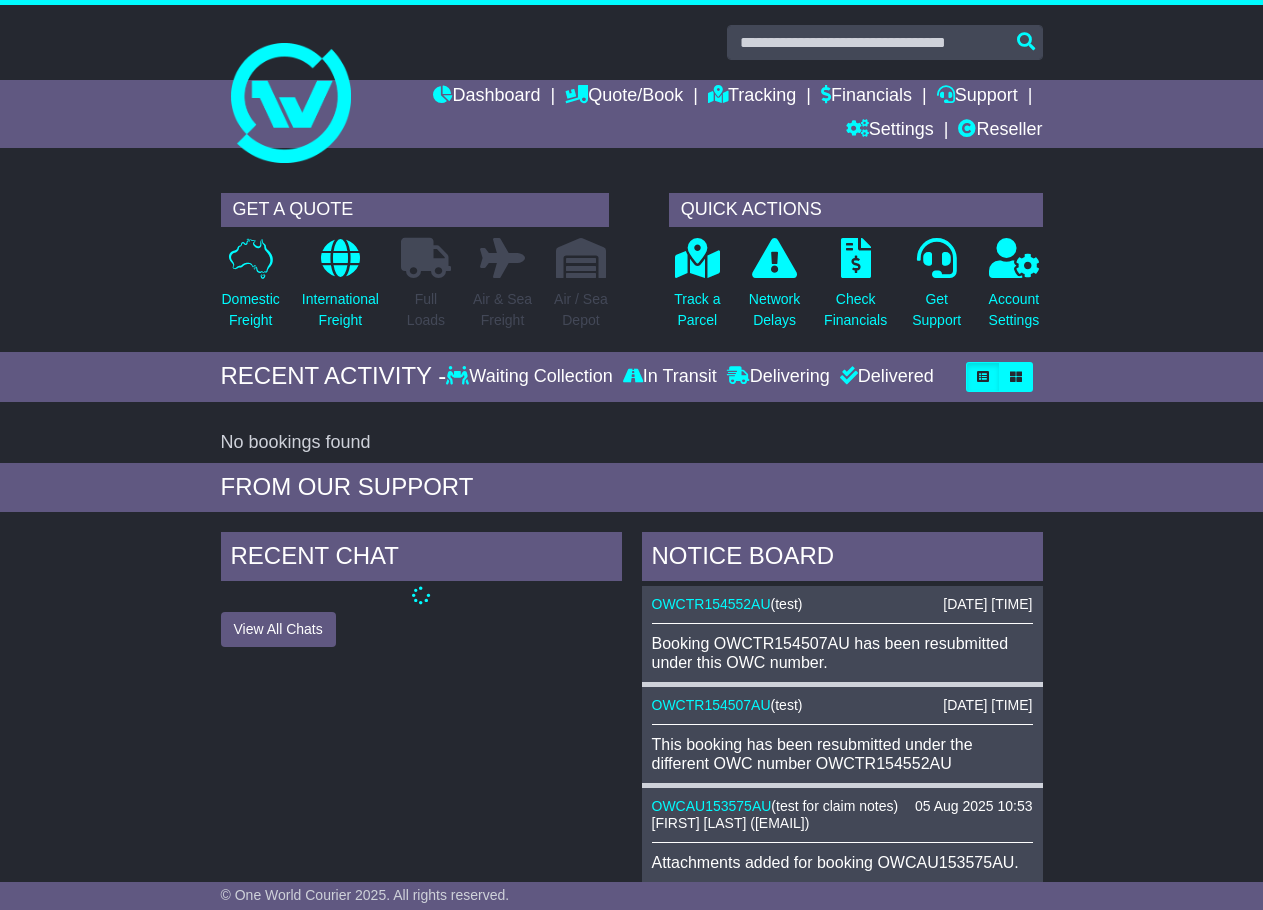 scroll, scrollTop: 0, scrollLeft: 0, axis: both 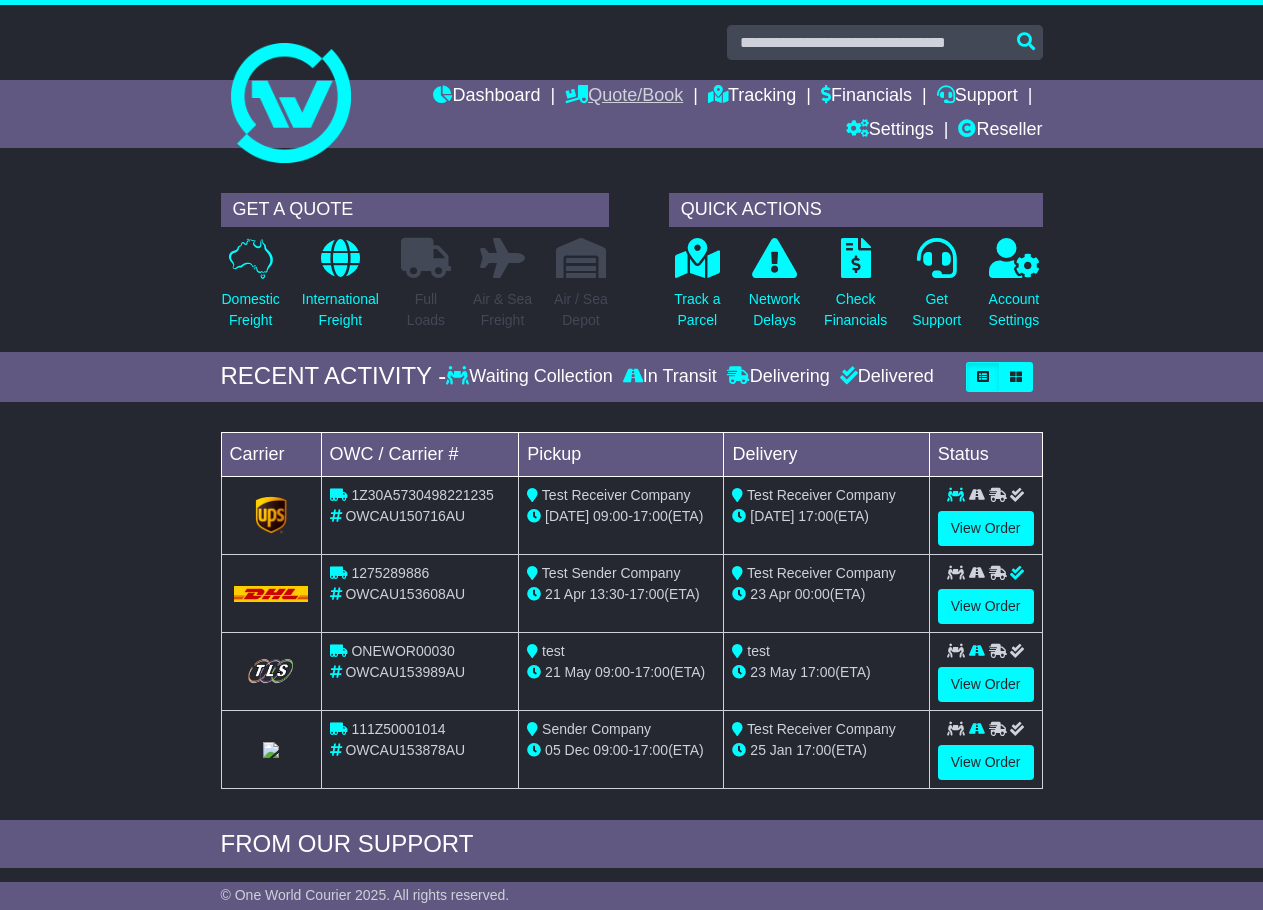 click on "Quote/Book" at bounding box center (624, 97) 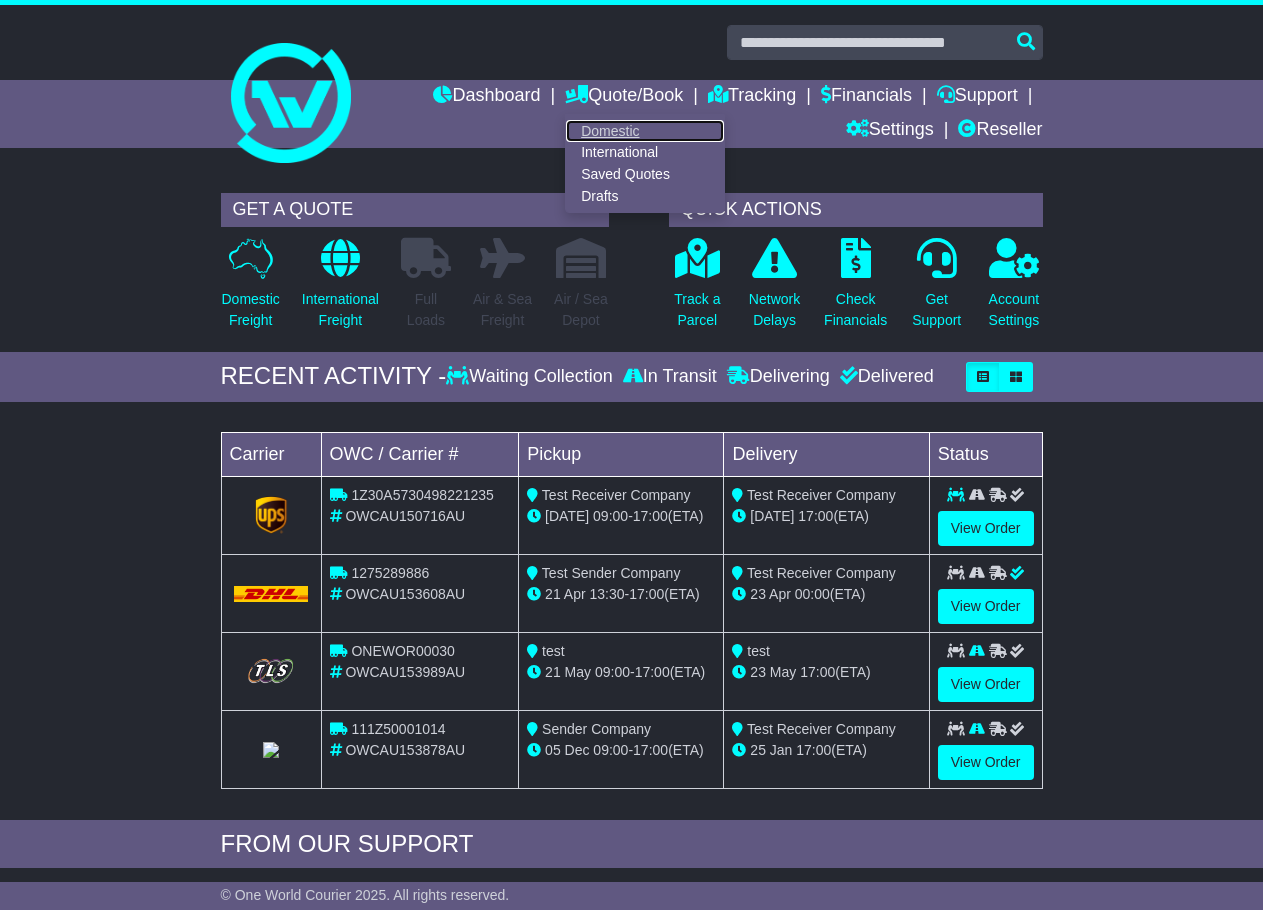 click on "Domestic" at bounding box center (645, 131) 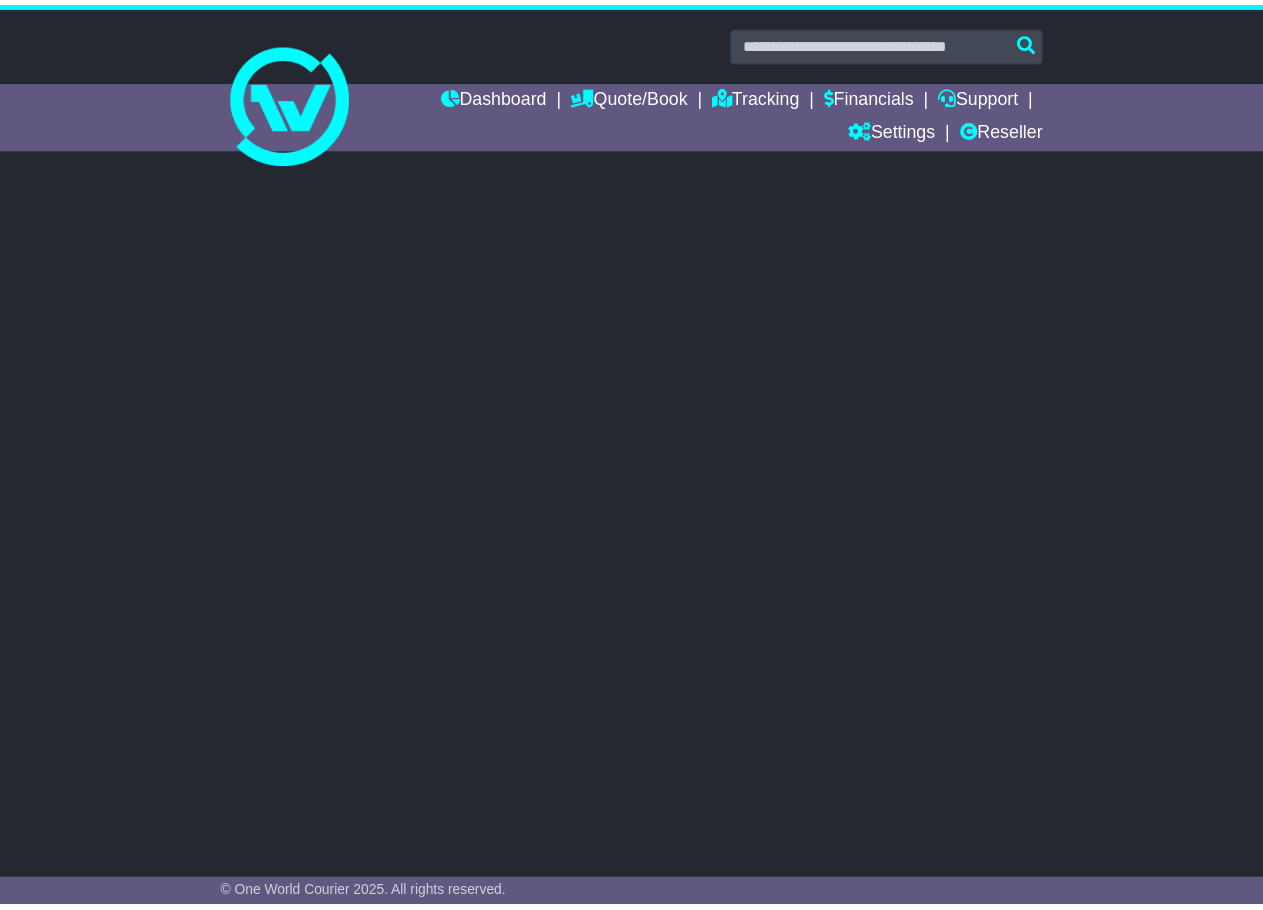 scroll, scrollTop: 0, scrollLeft: 0, axis: both 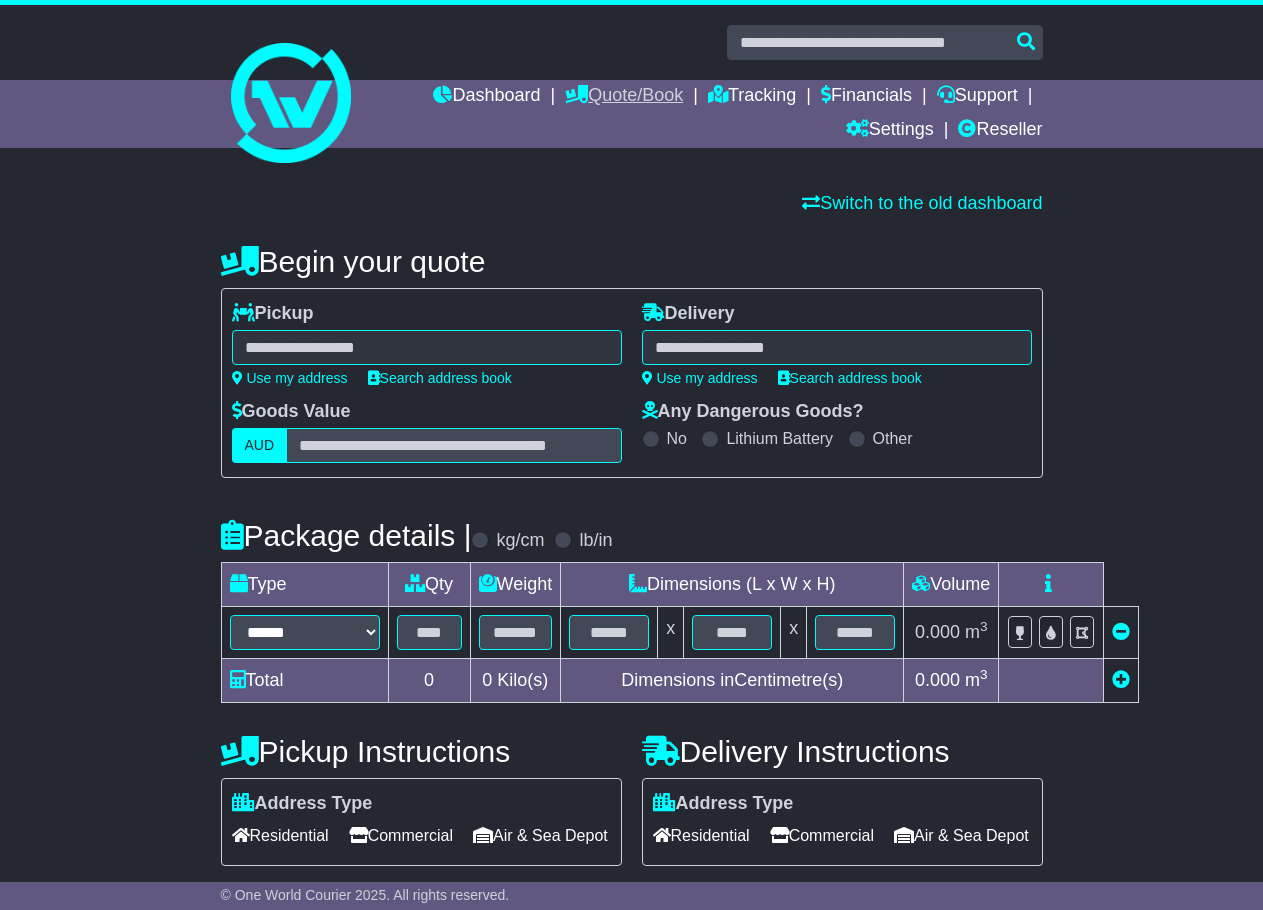 click on "Quote/Book" at bounding box center (624, 97) 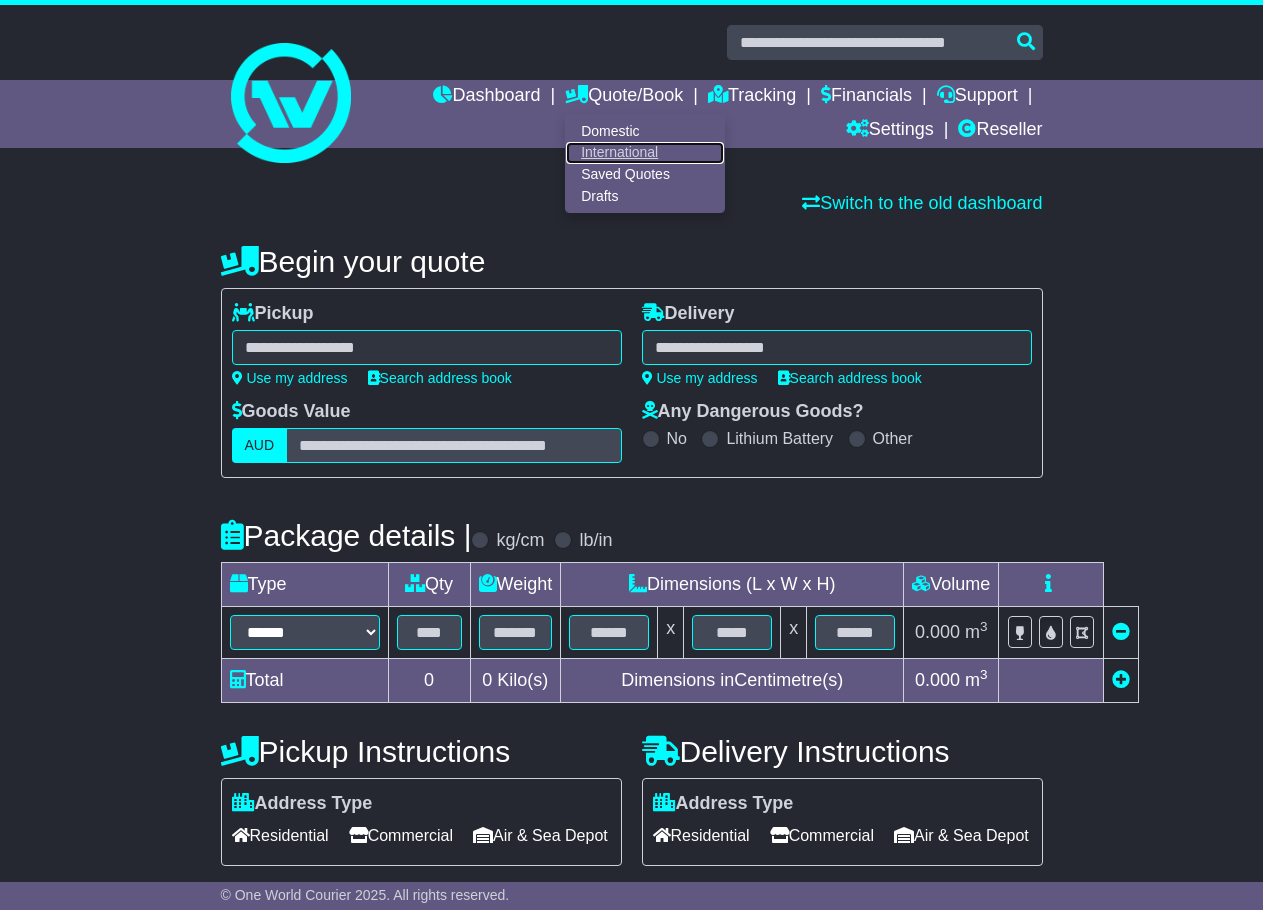 click on "International" at bounding box center [645, 153] 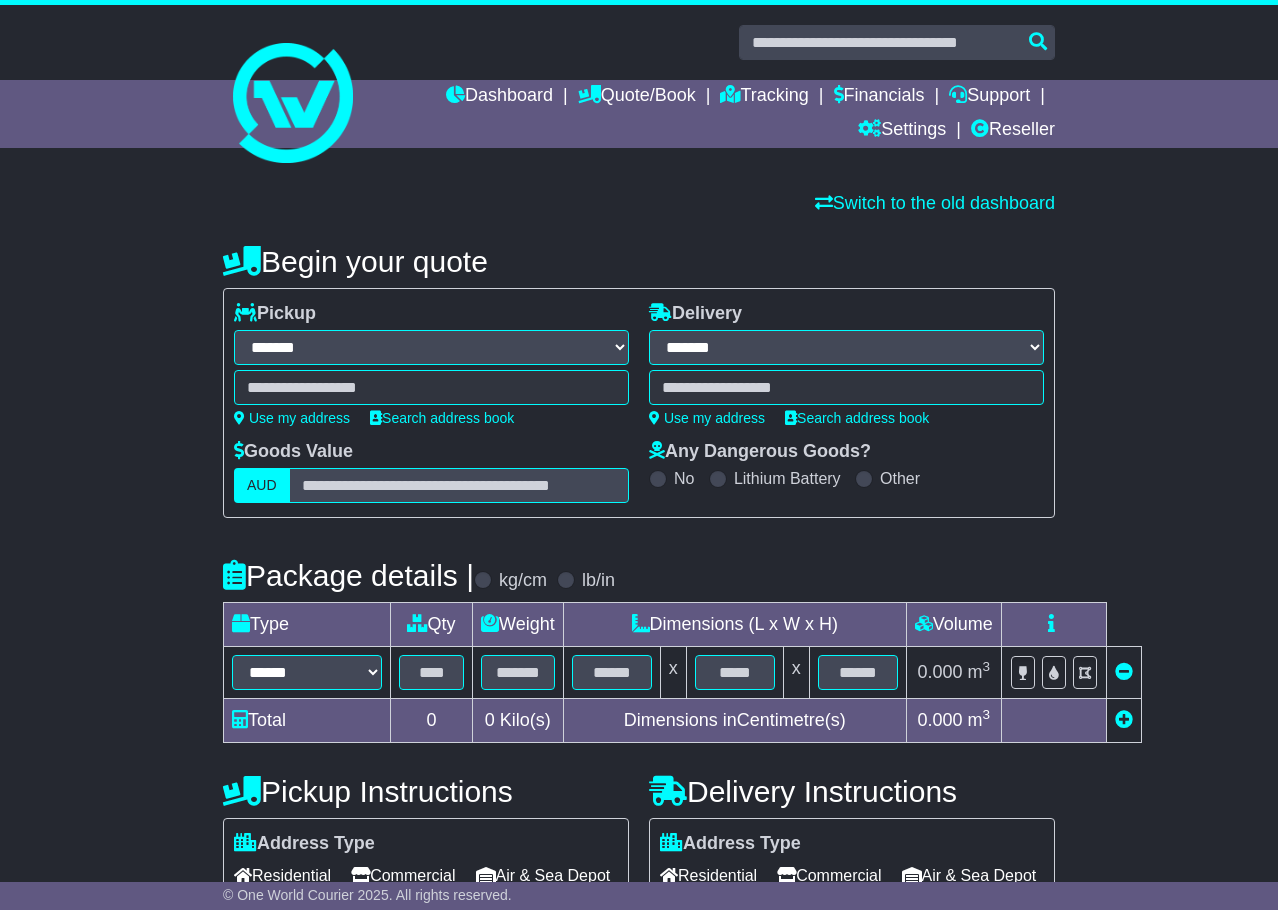 select on "**" 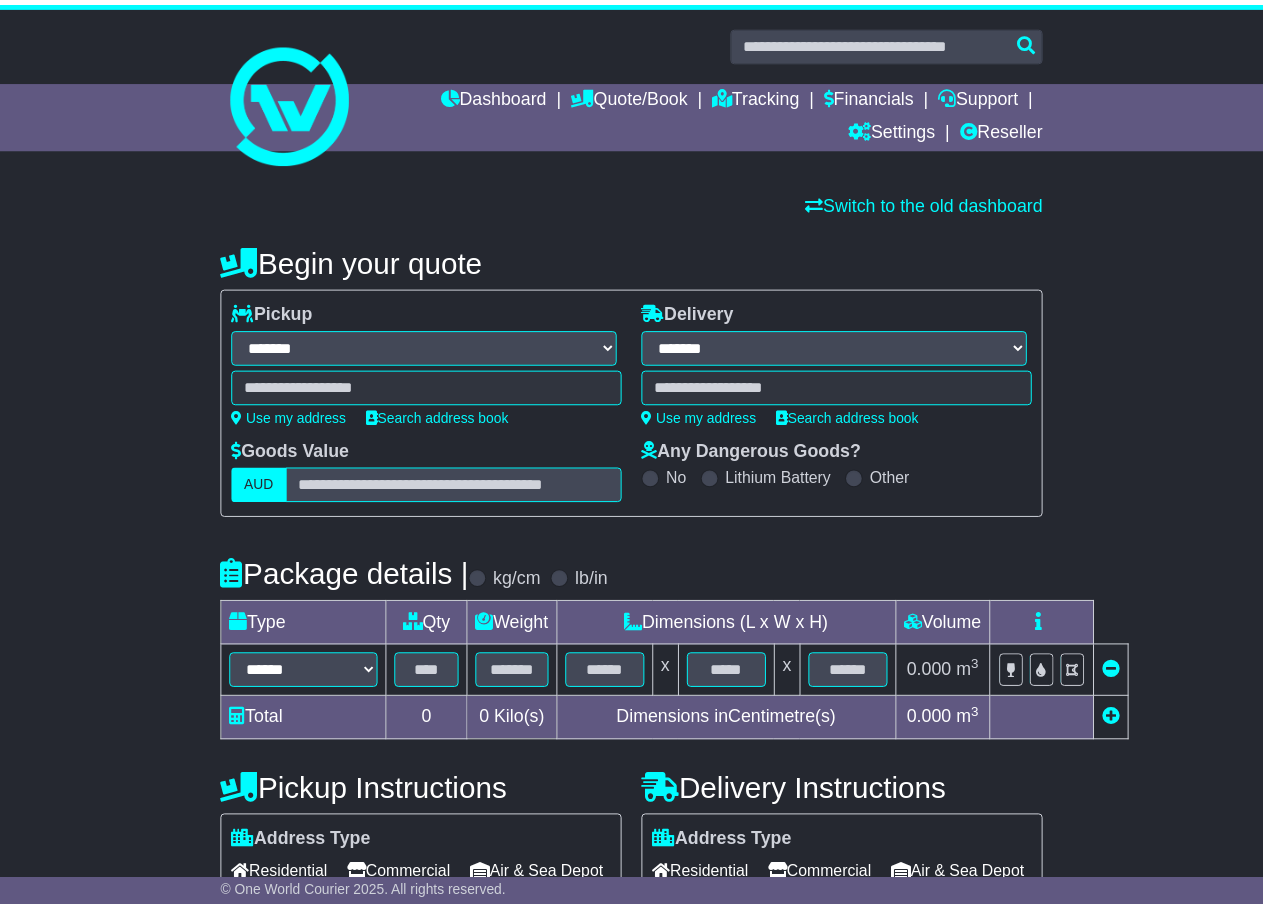scroll, scrollTop: 0, scrollLeft: 0, axis: both 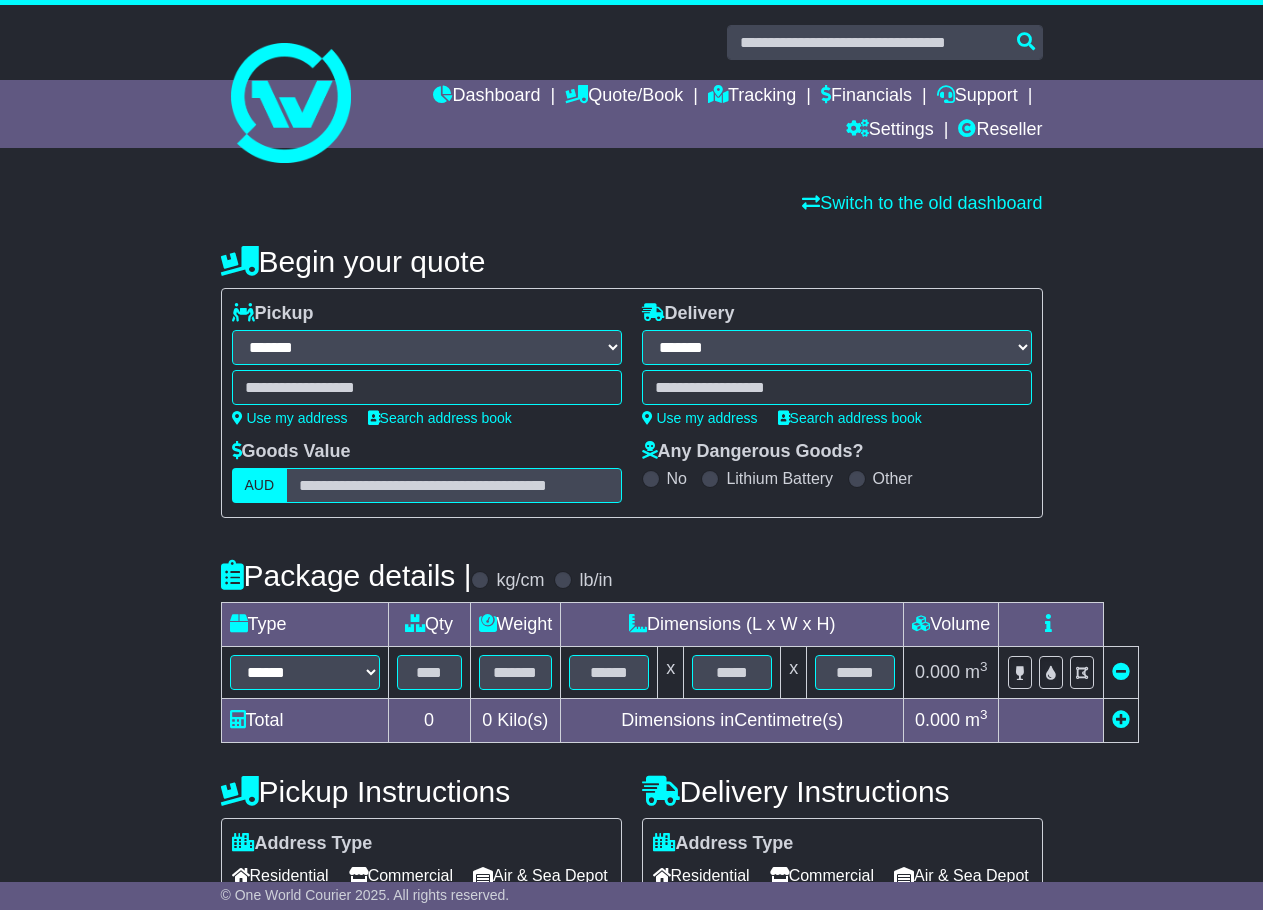 click at bounding box center (427, 387) 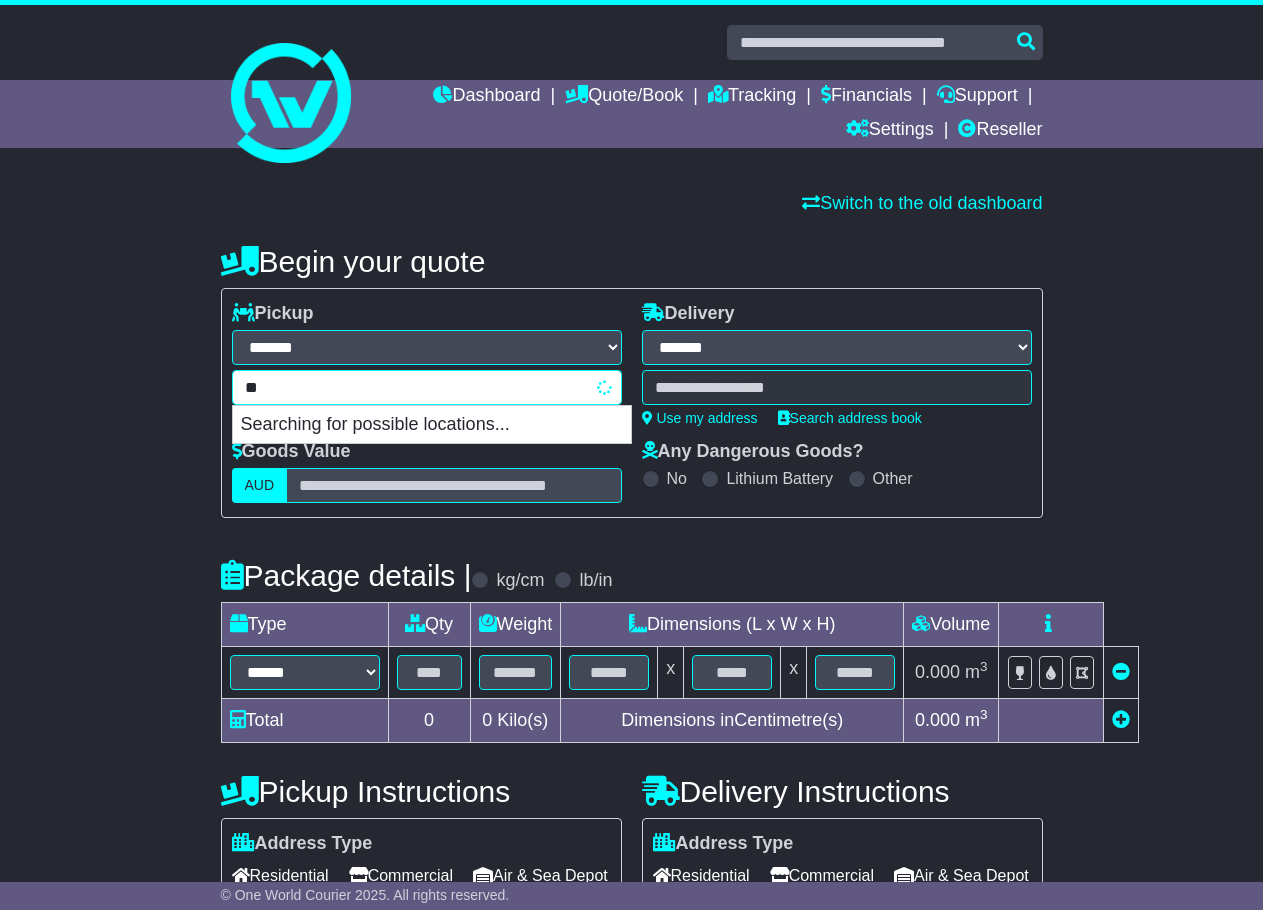 type on "***" 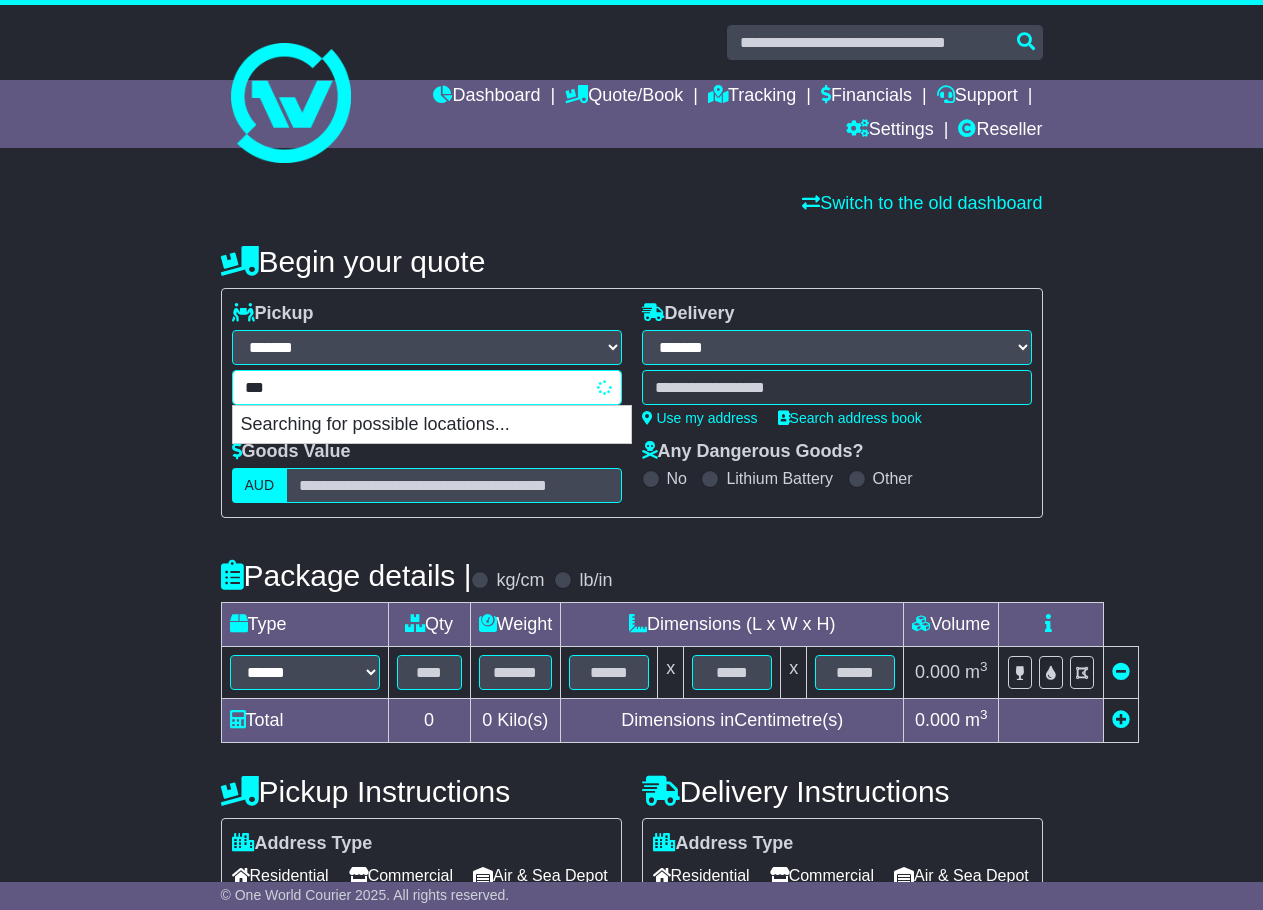 type on "**********" 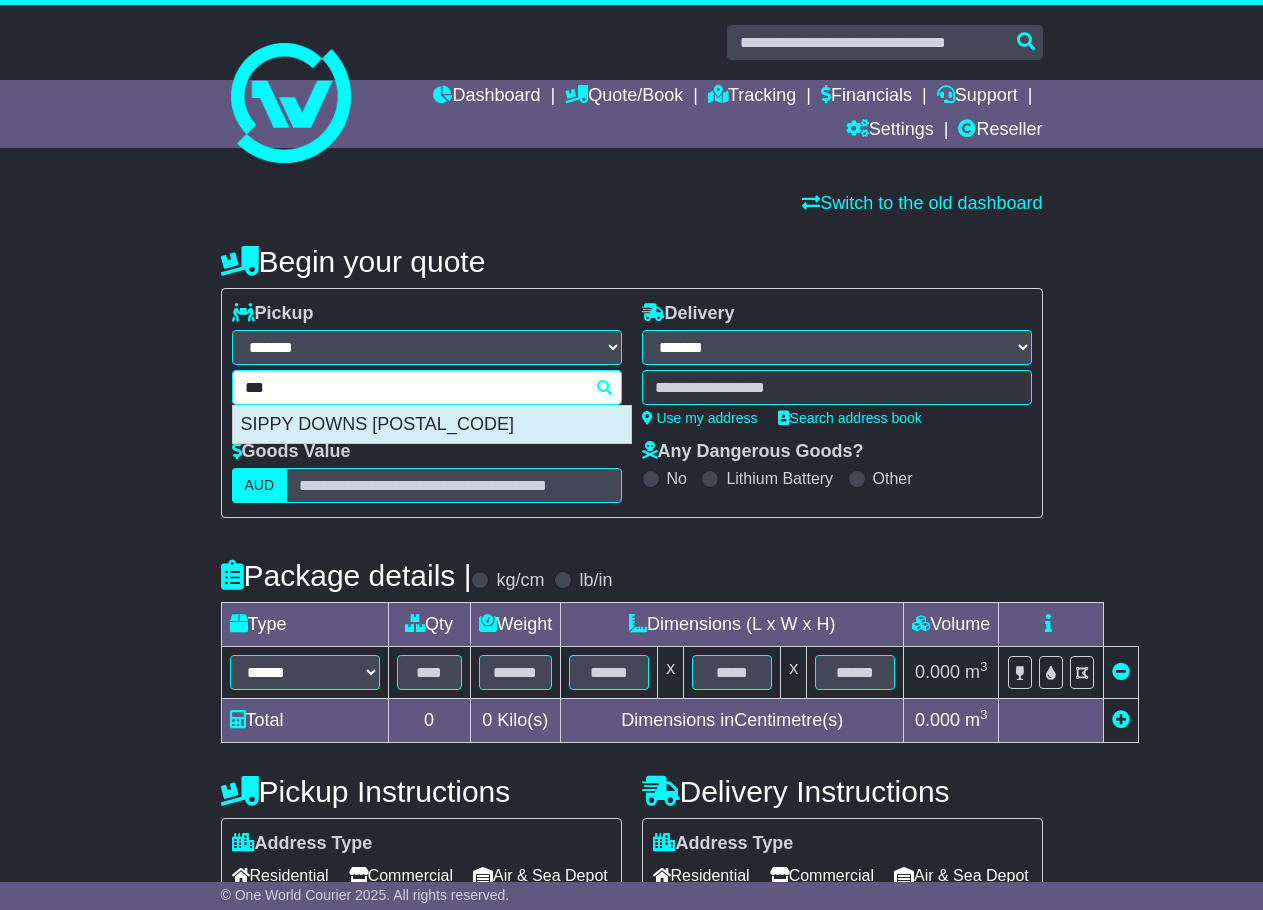 click on "SIPPY DOWNS [POSTAL_CODE]" at bounding box center (432, 425) 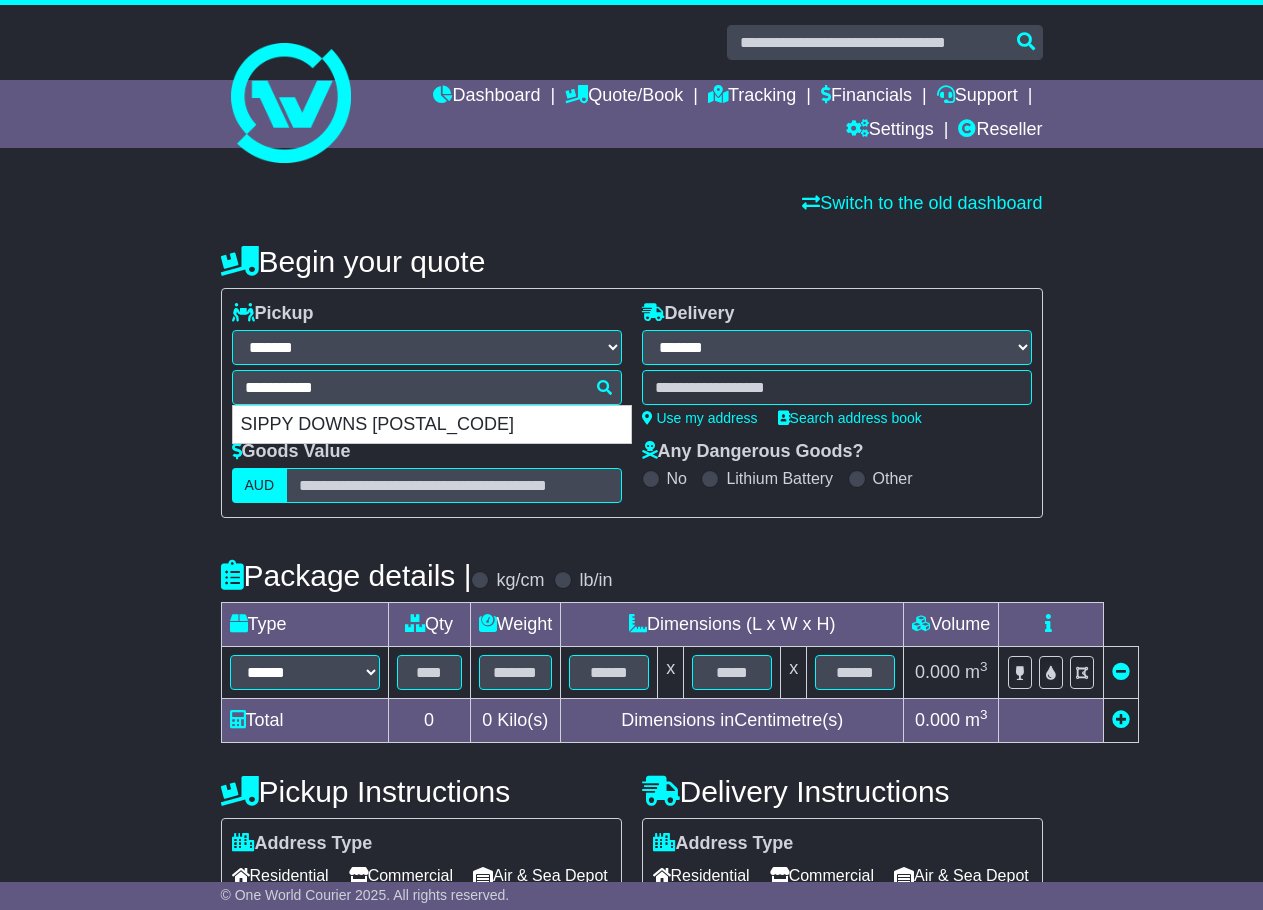 type on "**********" 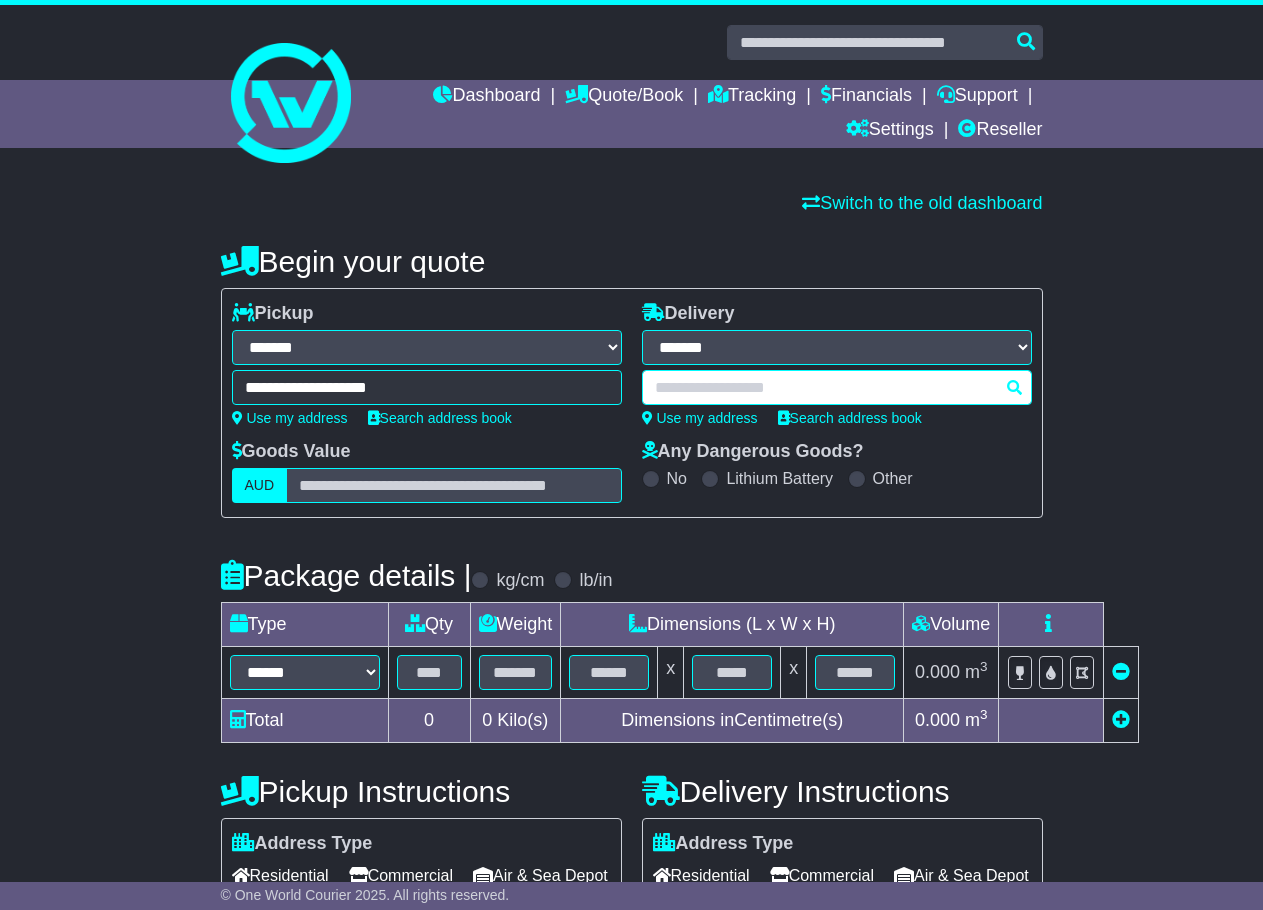 click at bounding box center [837, 387] 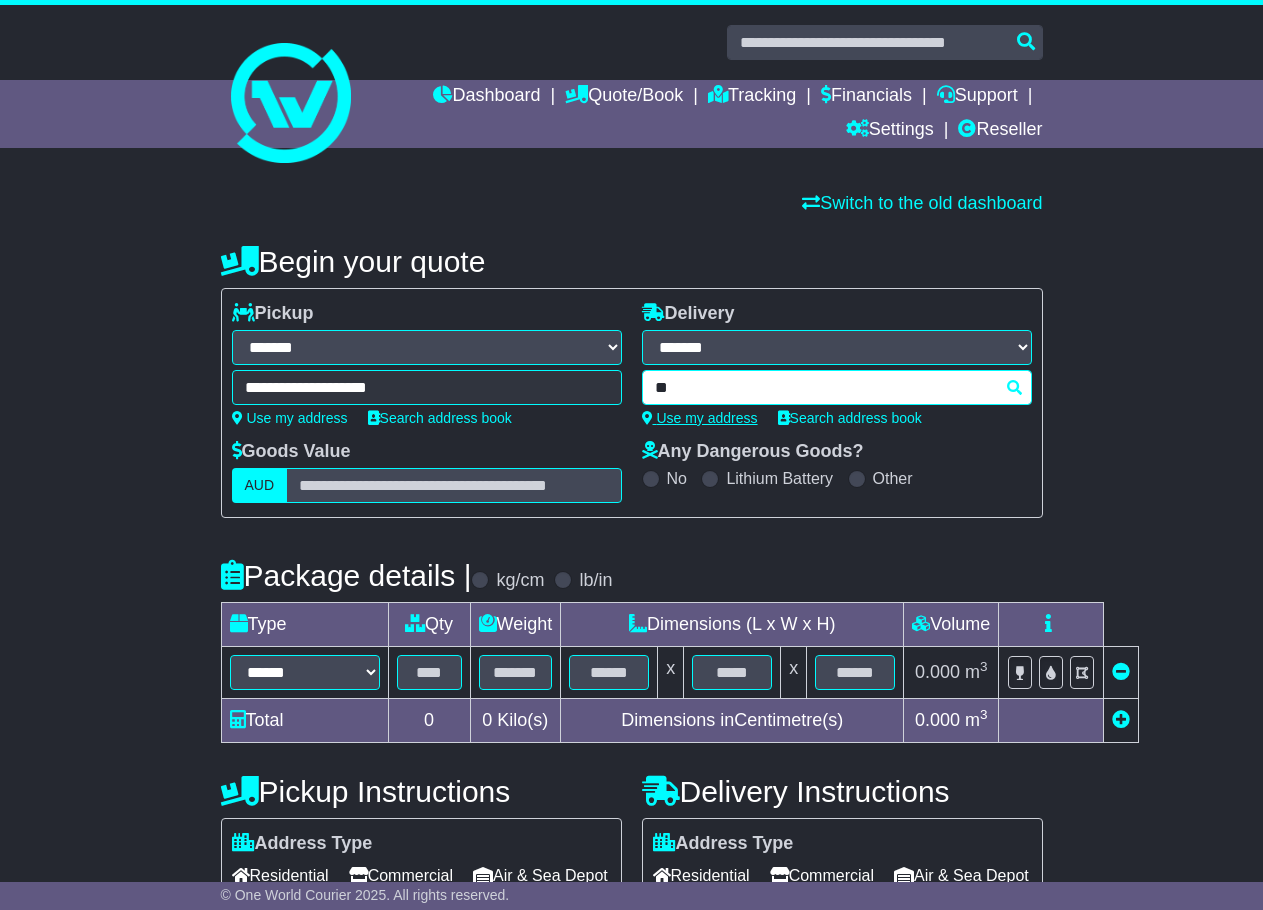 type on "***" 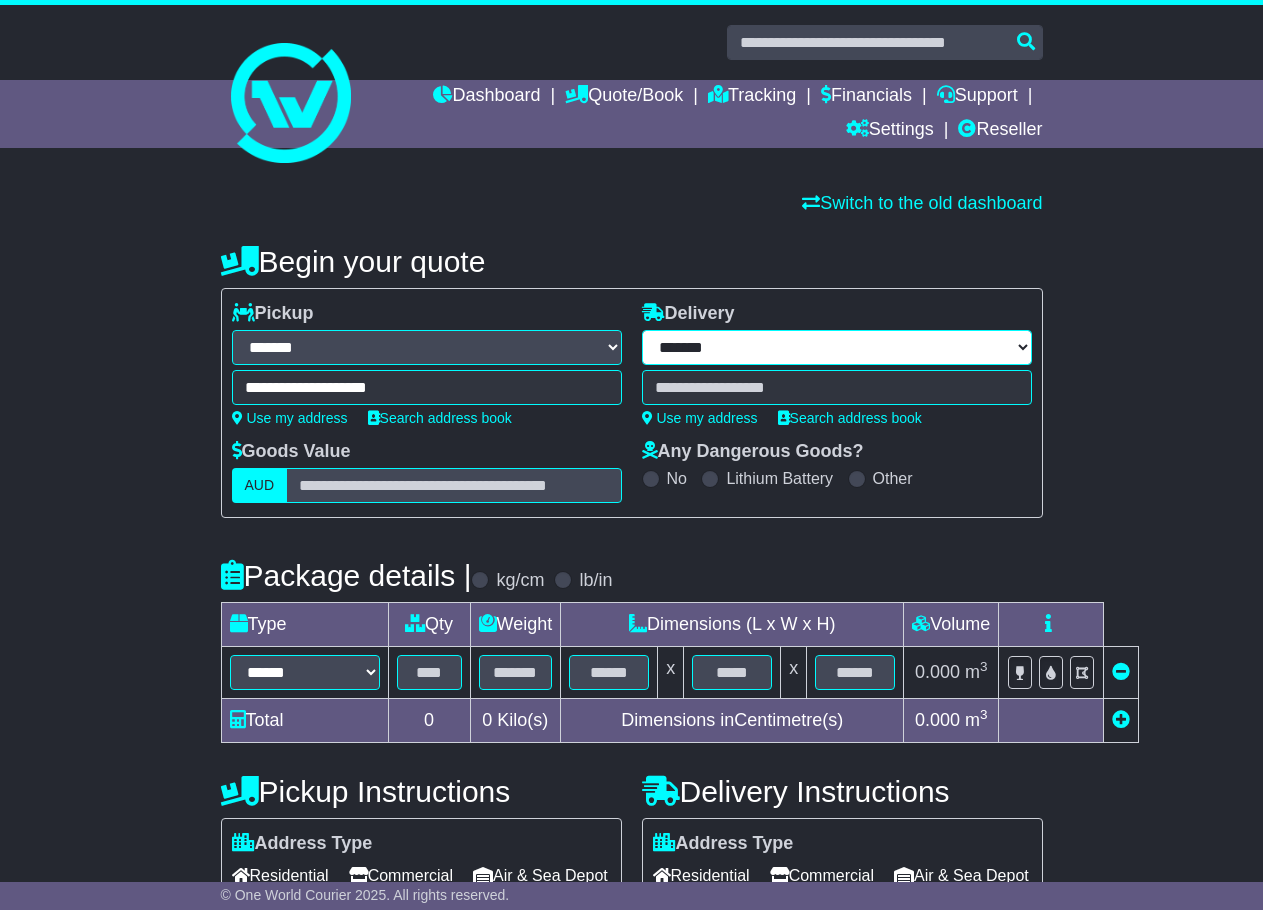 click on "**********" at bounding box center (837, 347) 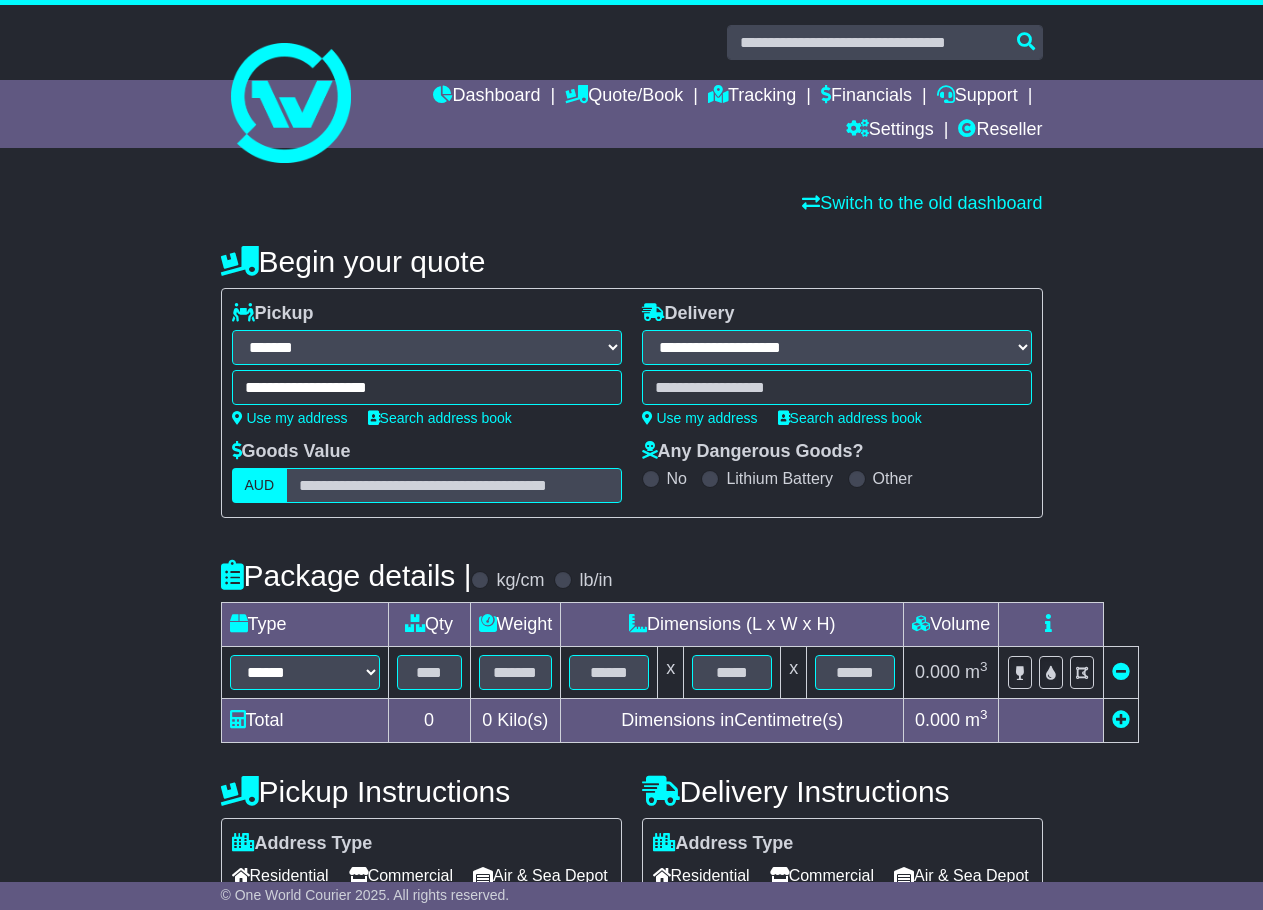 click on "**********" at bounding box center (837, 347) 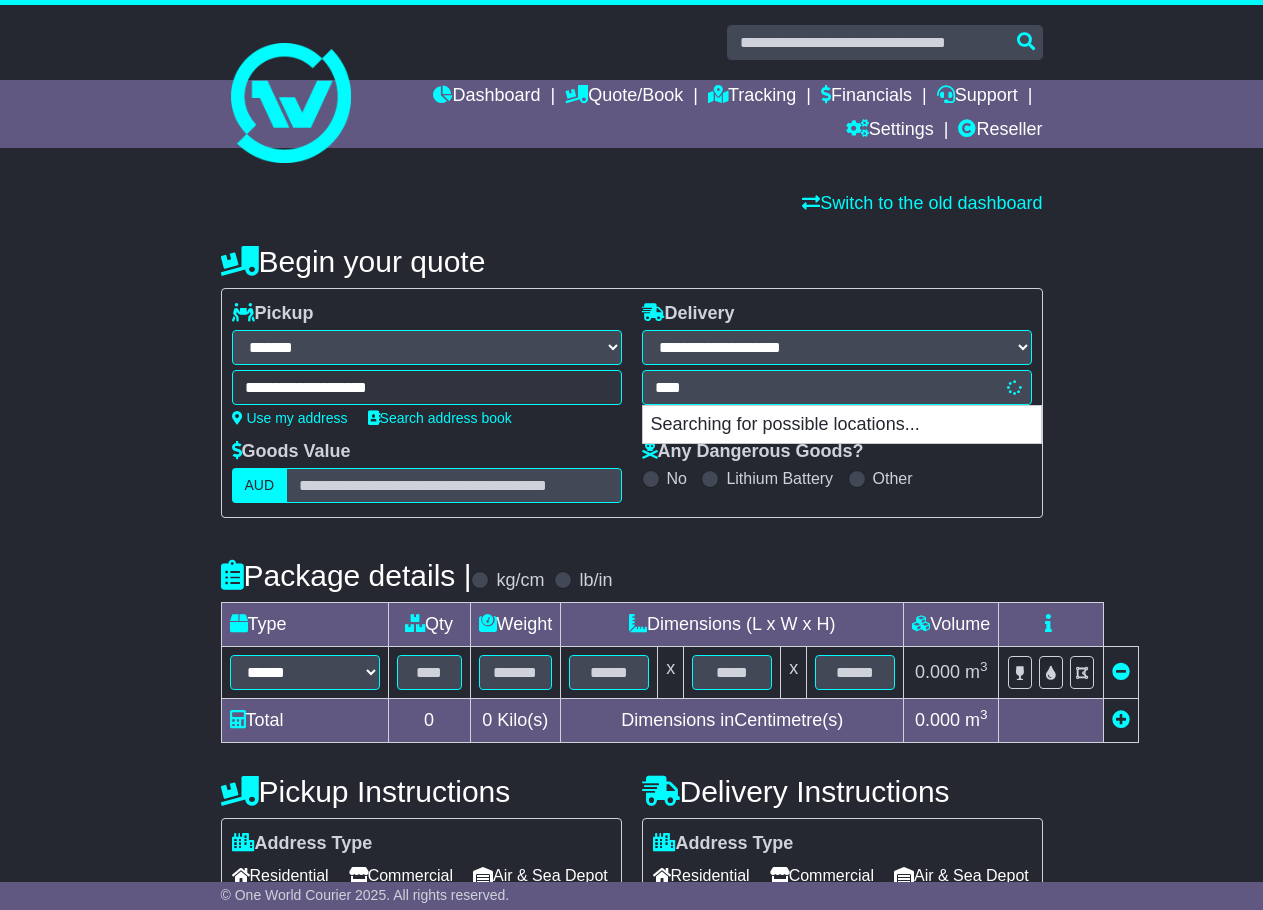 type on "*****" 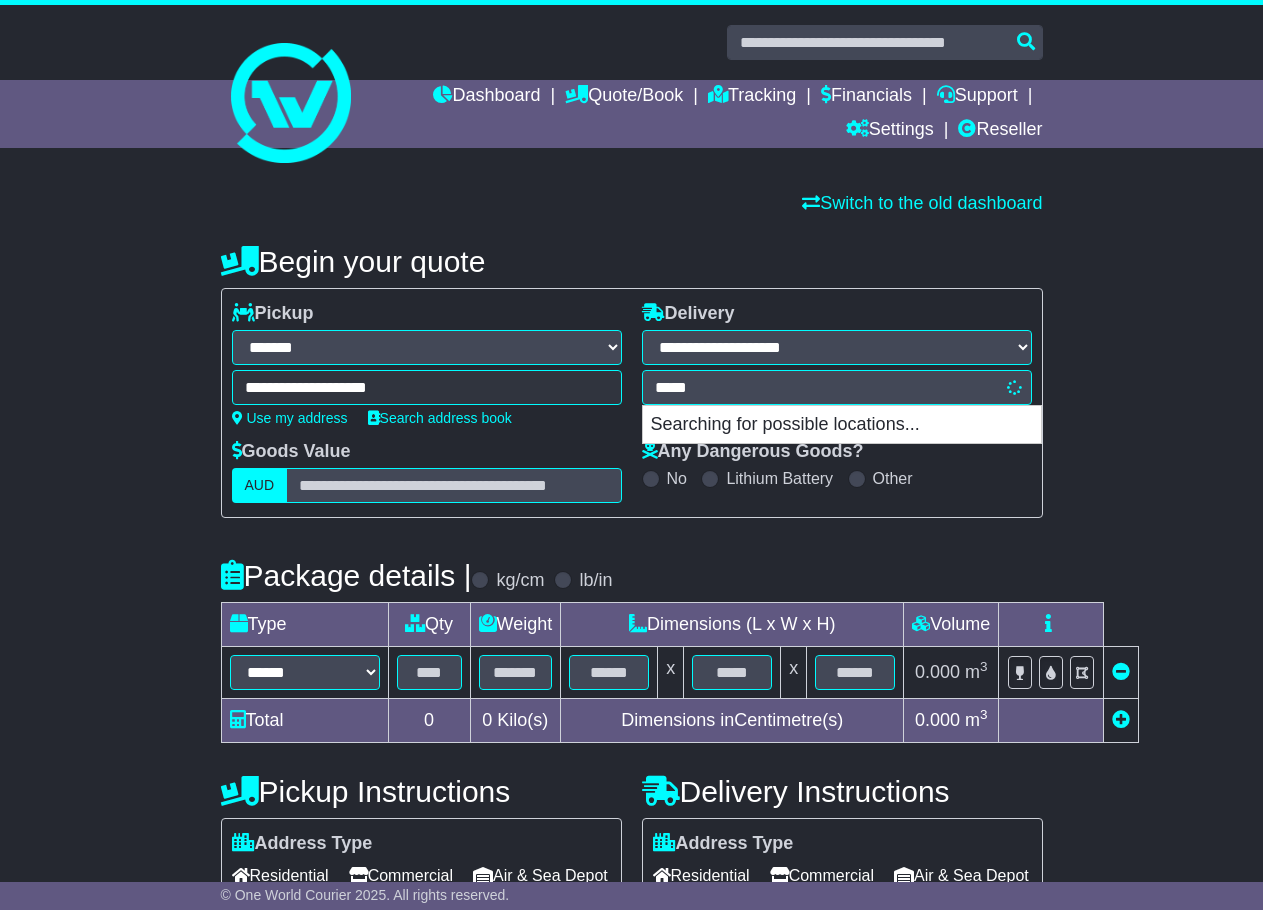 type on "*******" 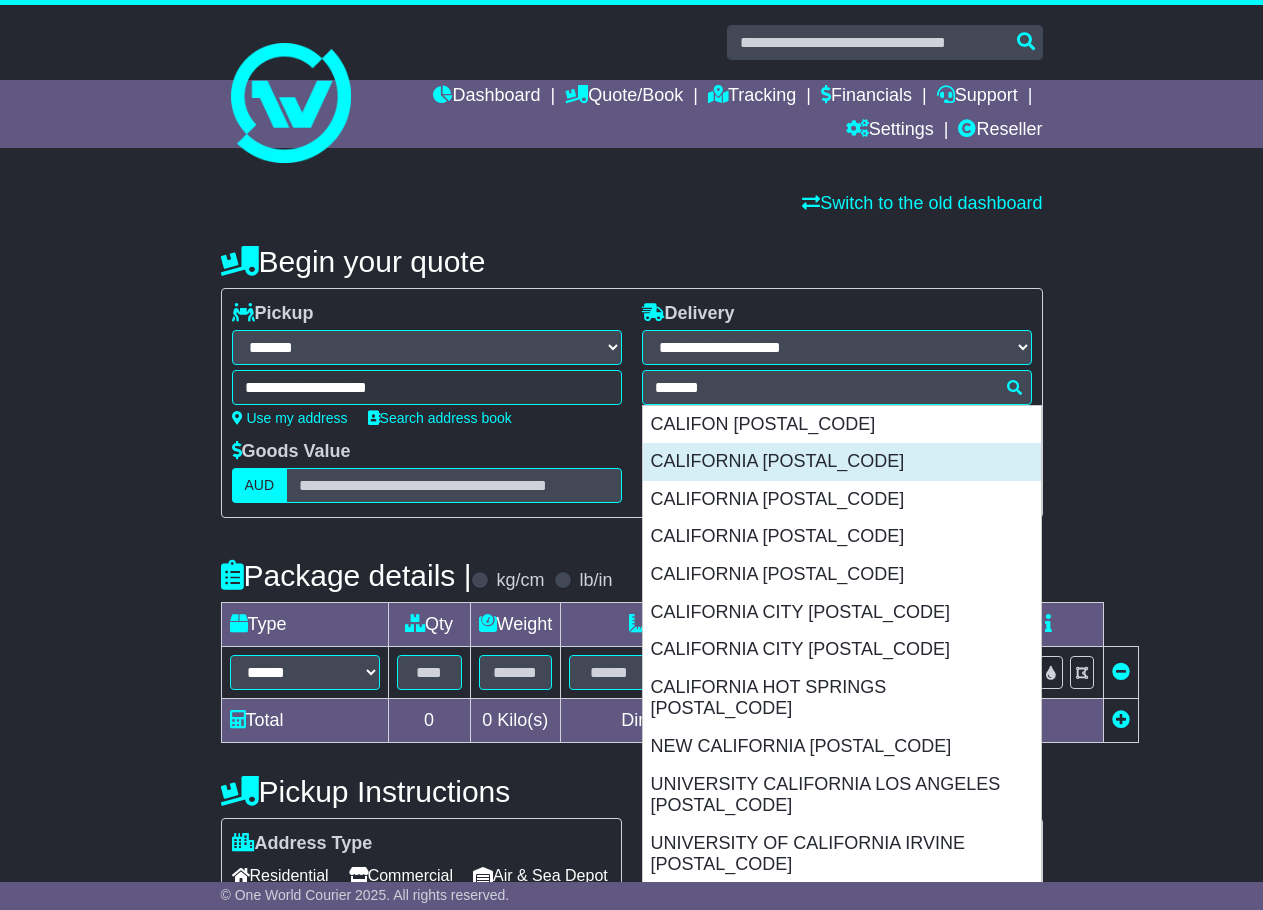 click on "CALIFORNIA [POSTAL_CODE]" at bounding box center [842, 462] 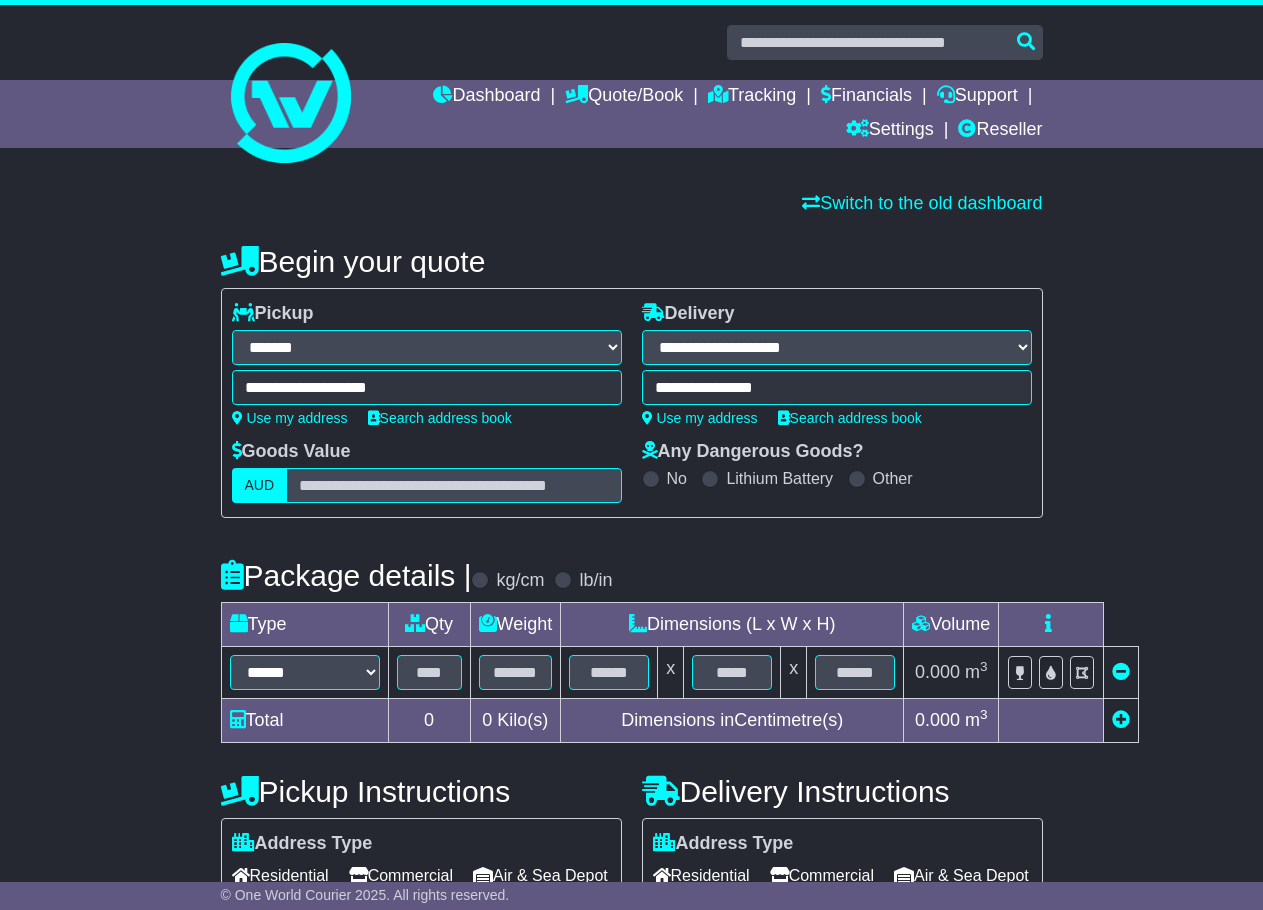 type on "**********" 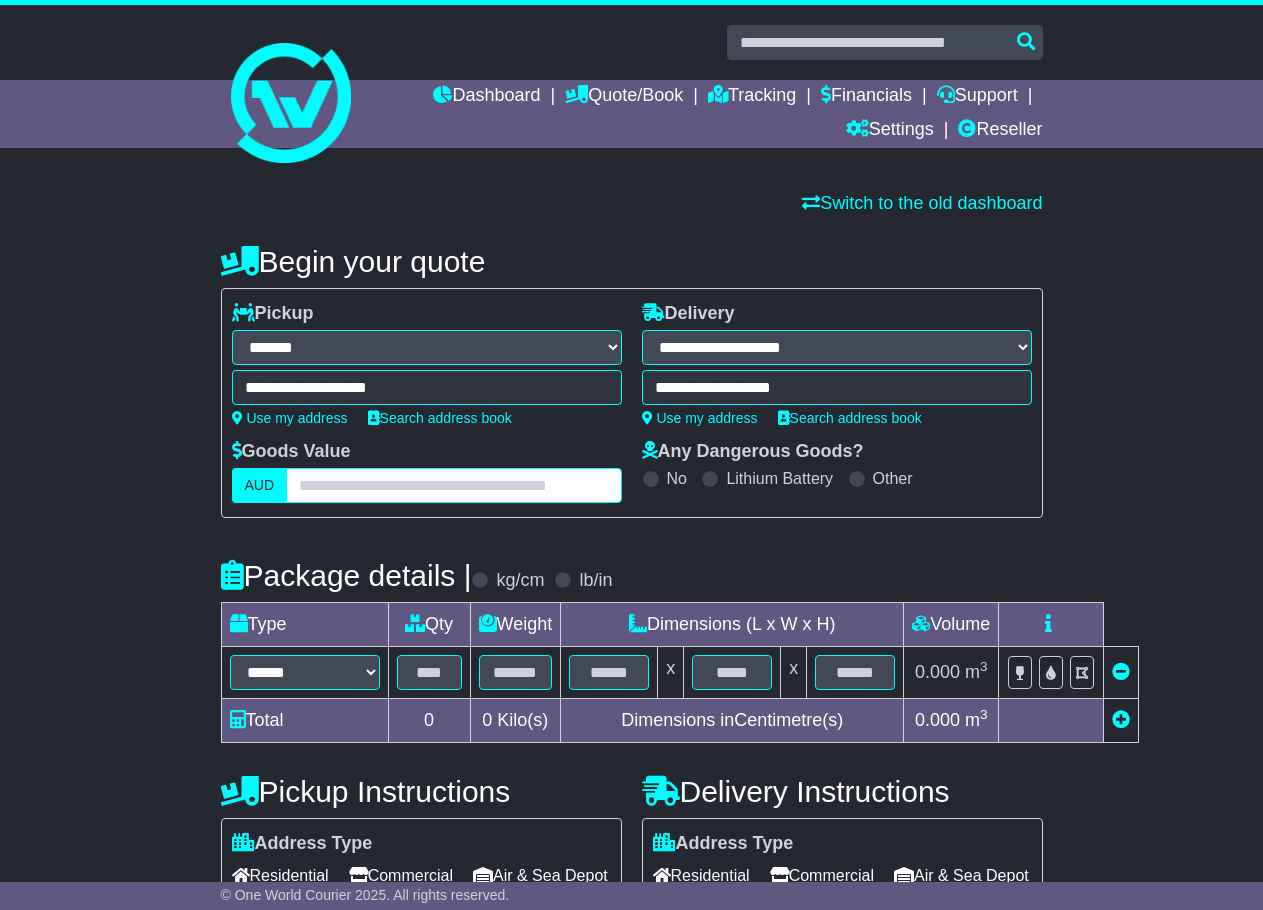click at bounding box center [453, 485] 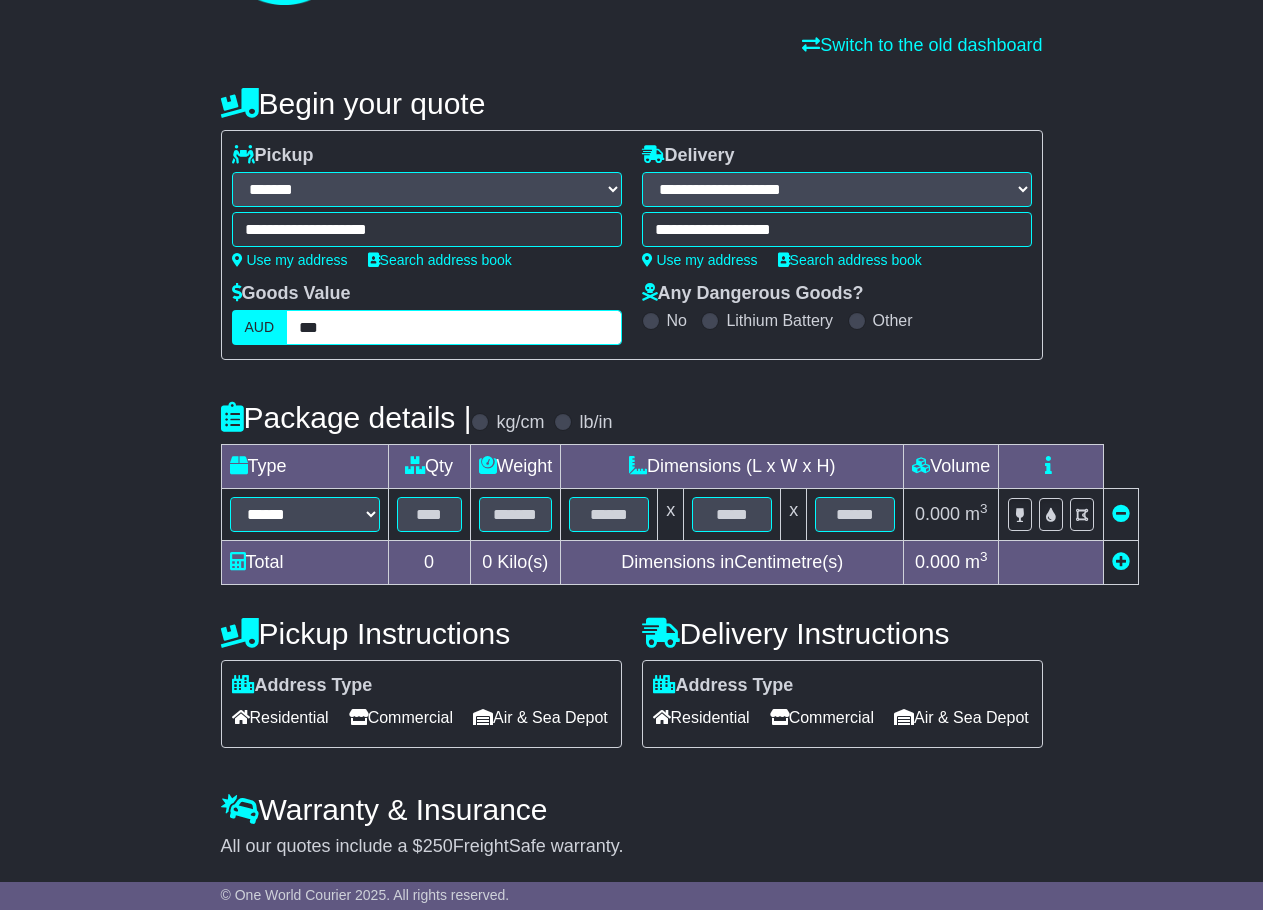 scroll, scrollTop: 200, scrollLeft: 0, axis: vertical 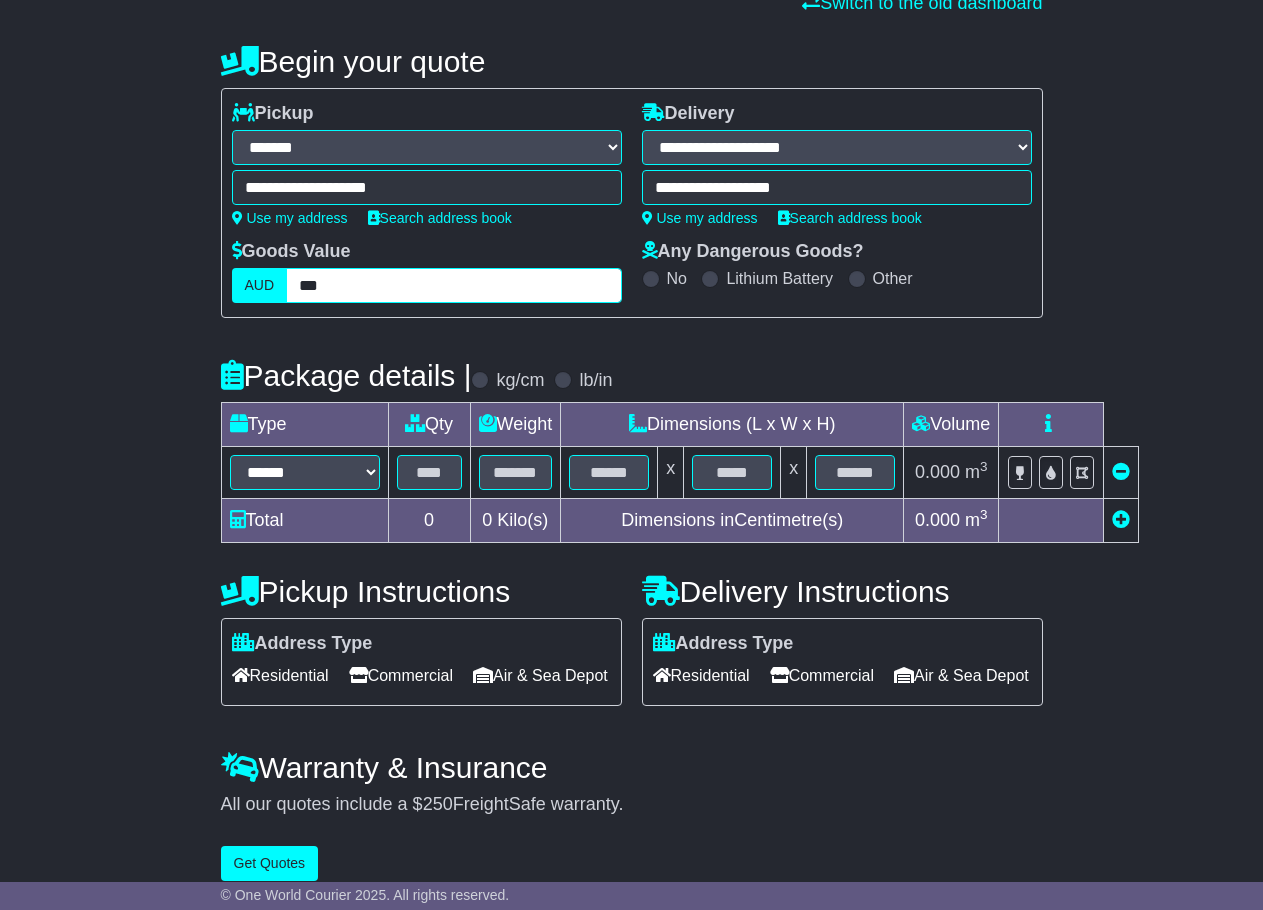 type on "***" 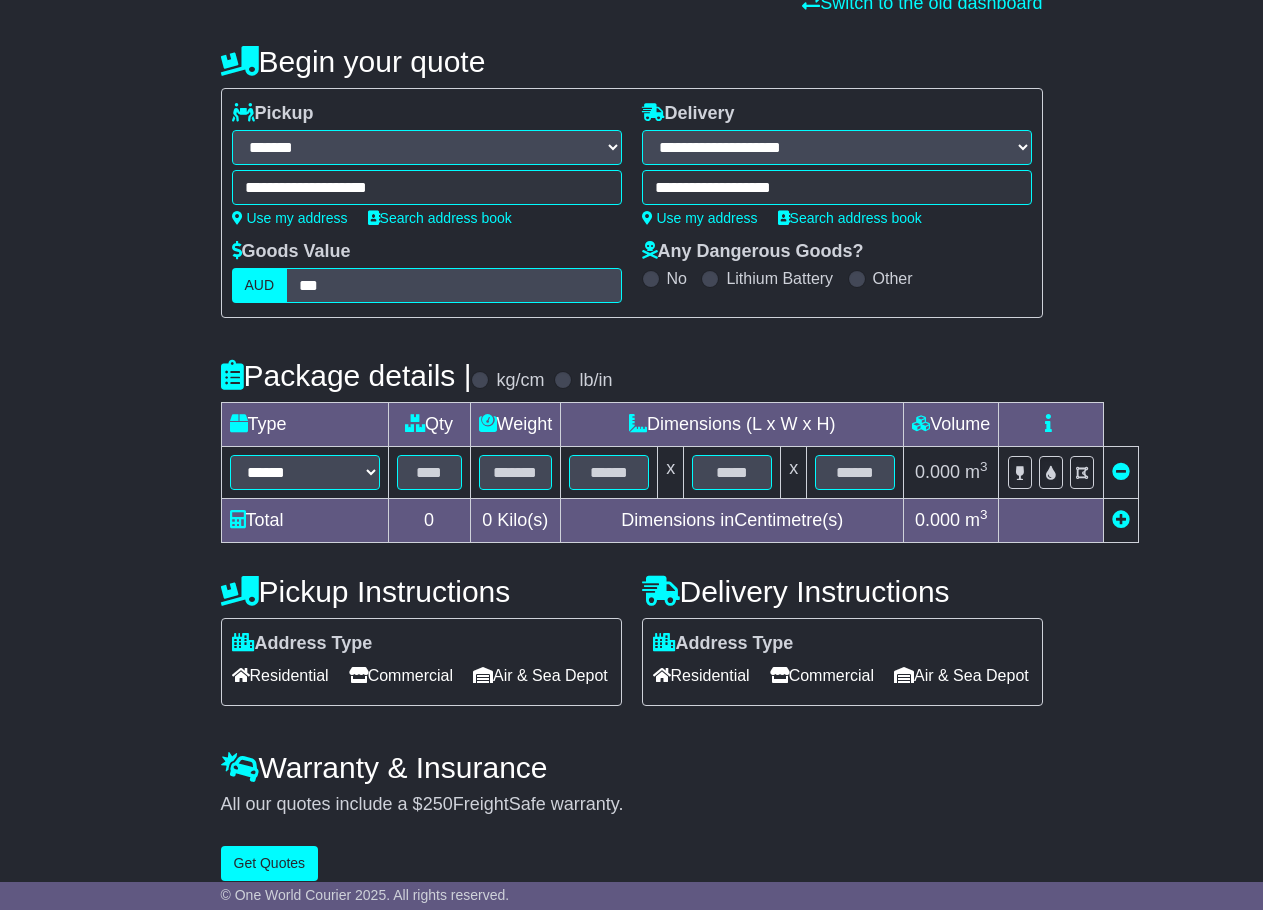 click on "**********" at bounding box center (304, 473) 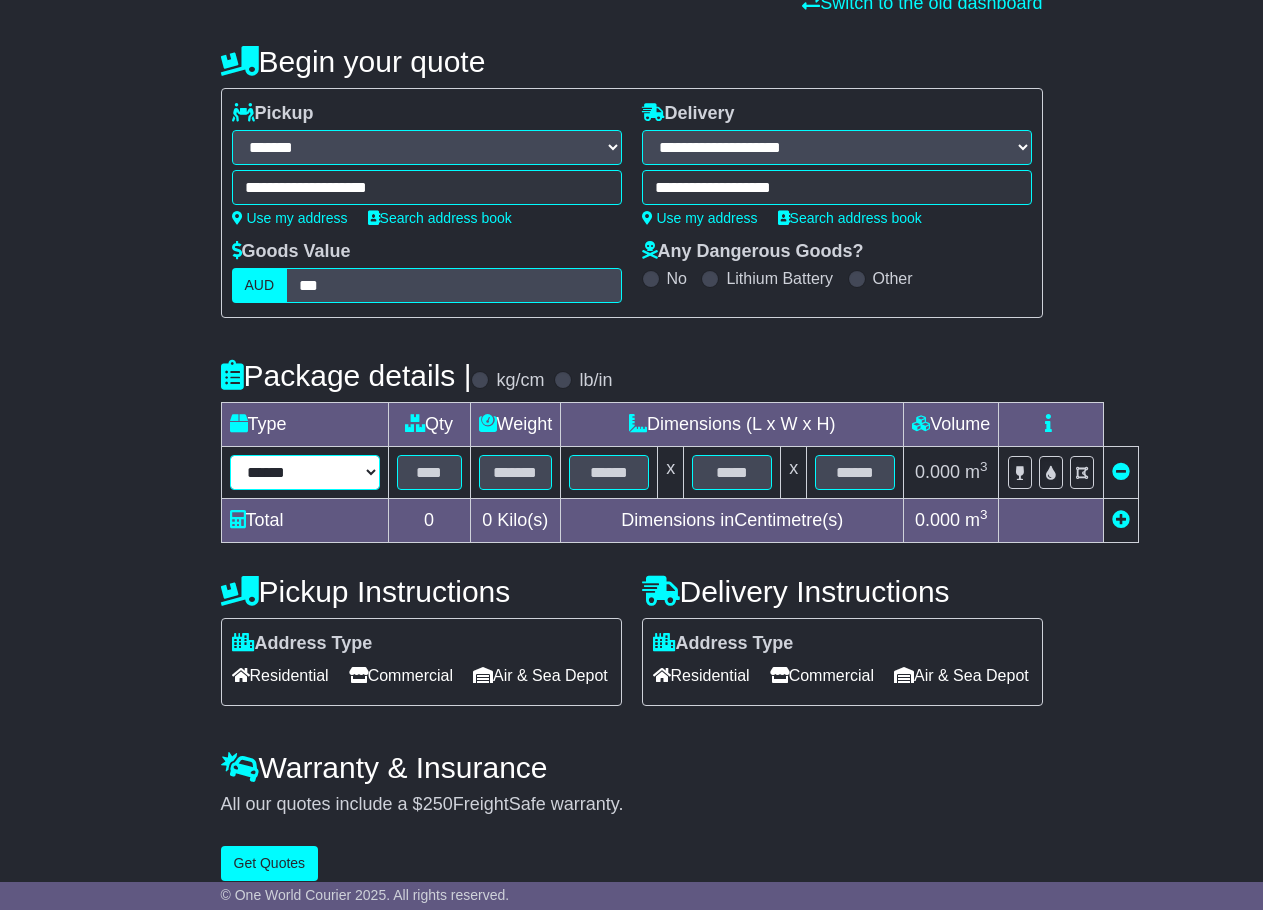 click on "**********" at bounding box center (305, 472) 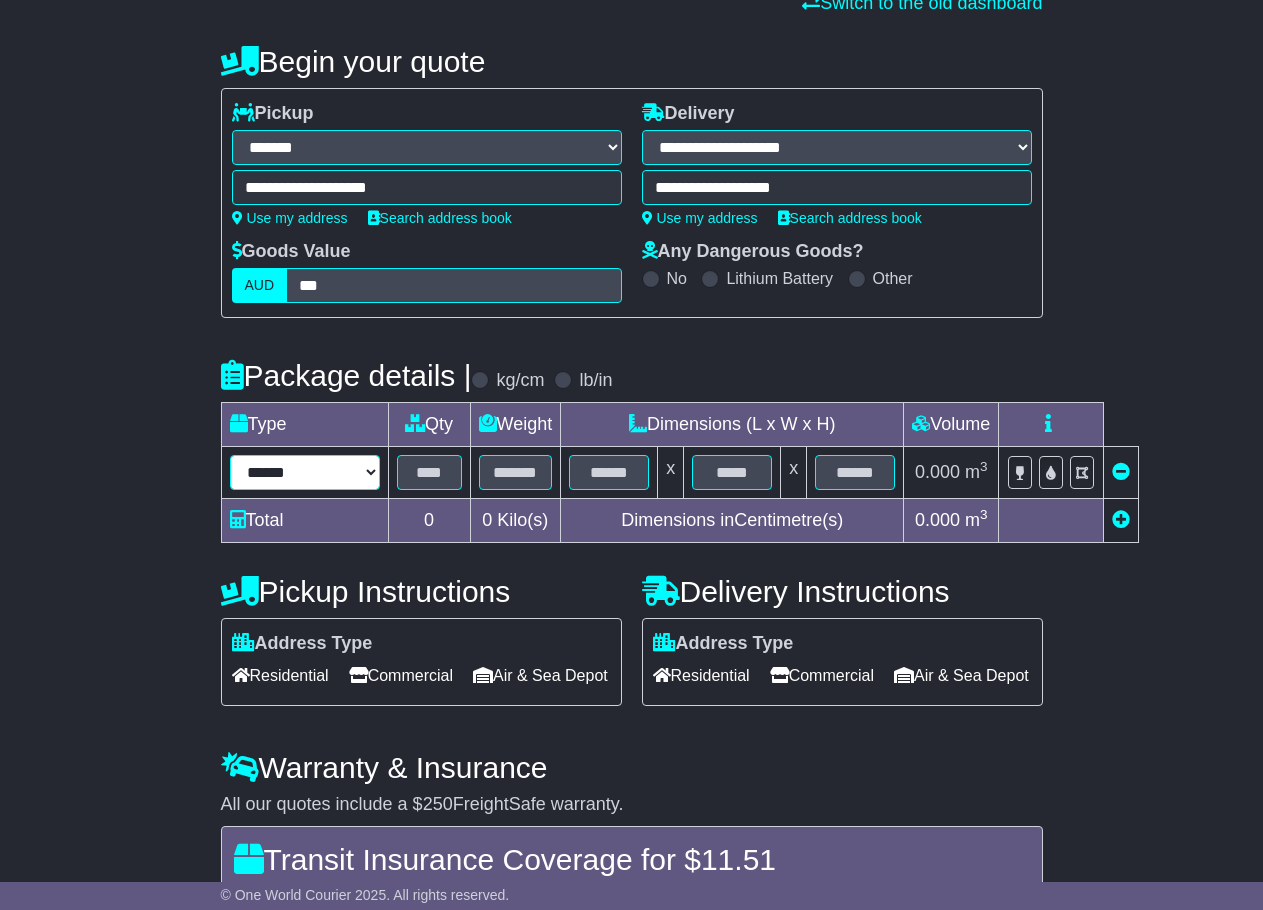 select on "*" 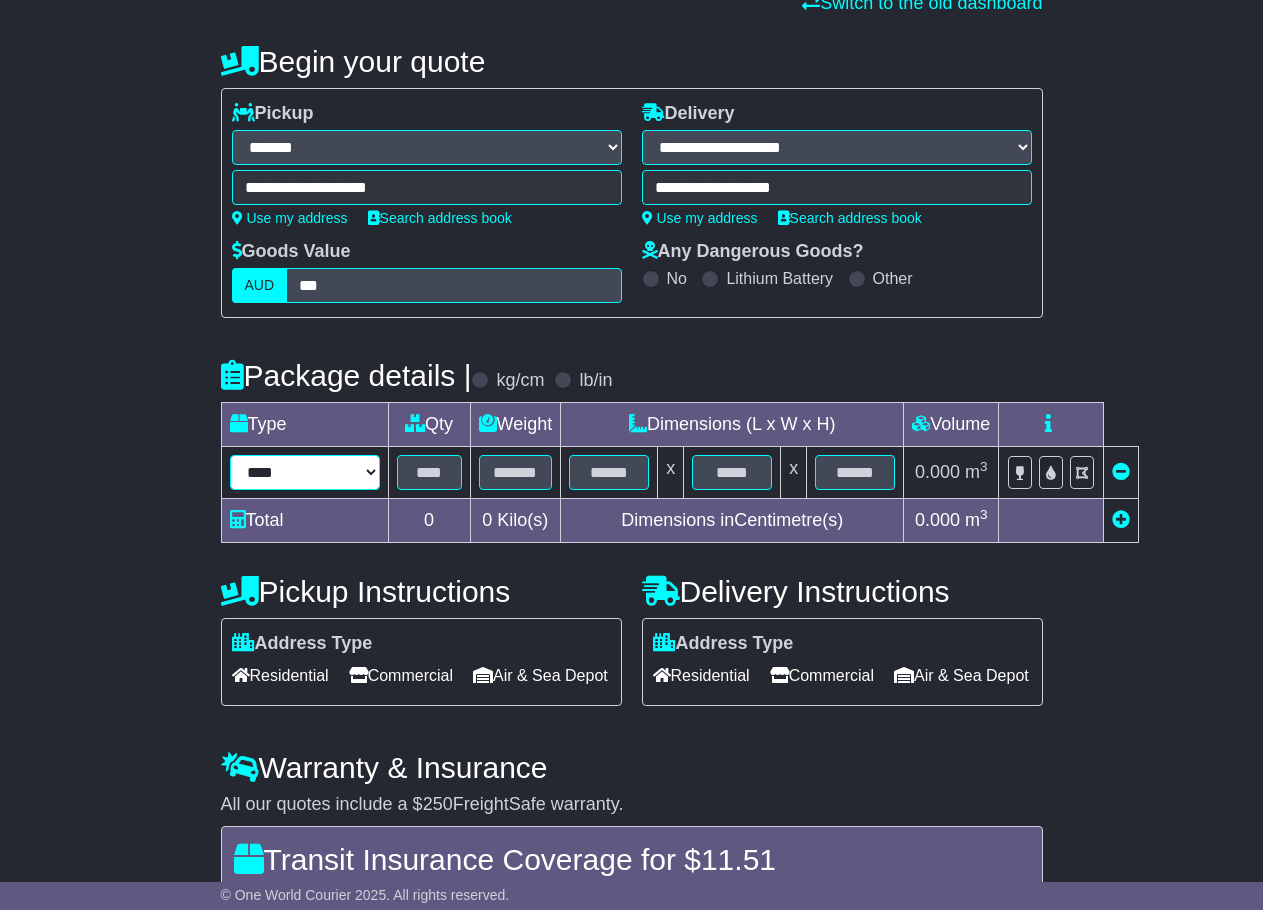 click on "**********" at bounding box center [305, 472] 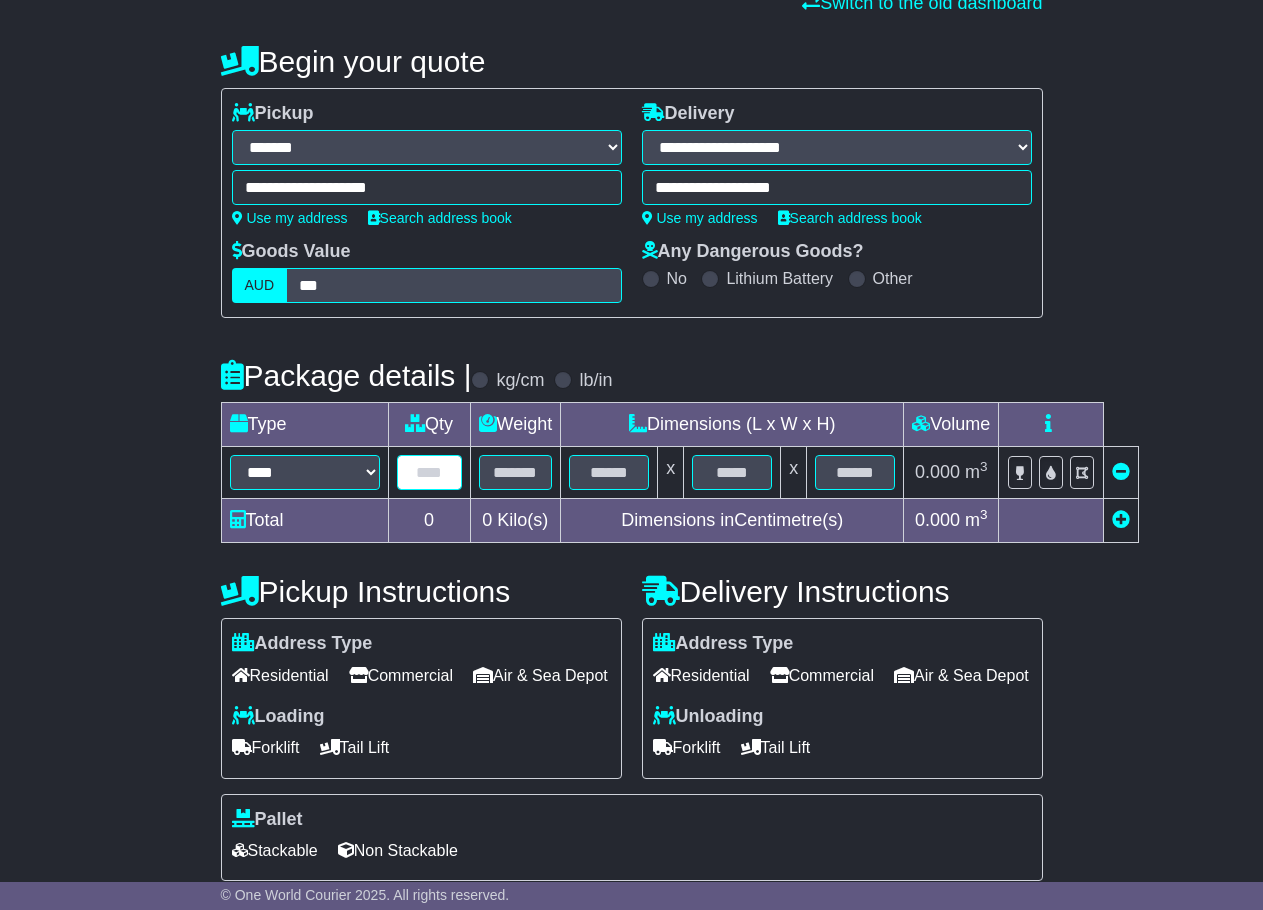 click at bounding box center (429, 472) 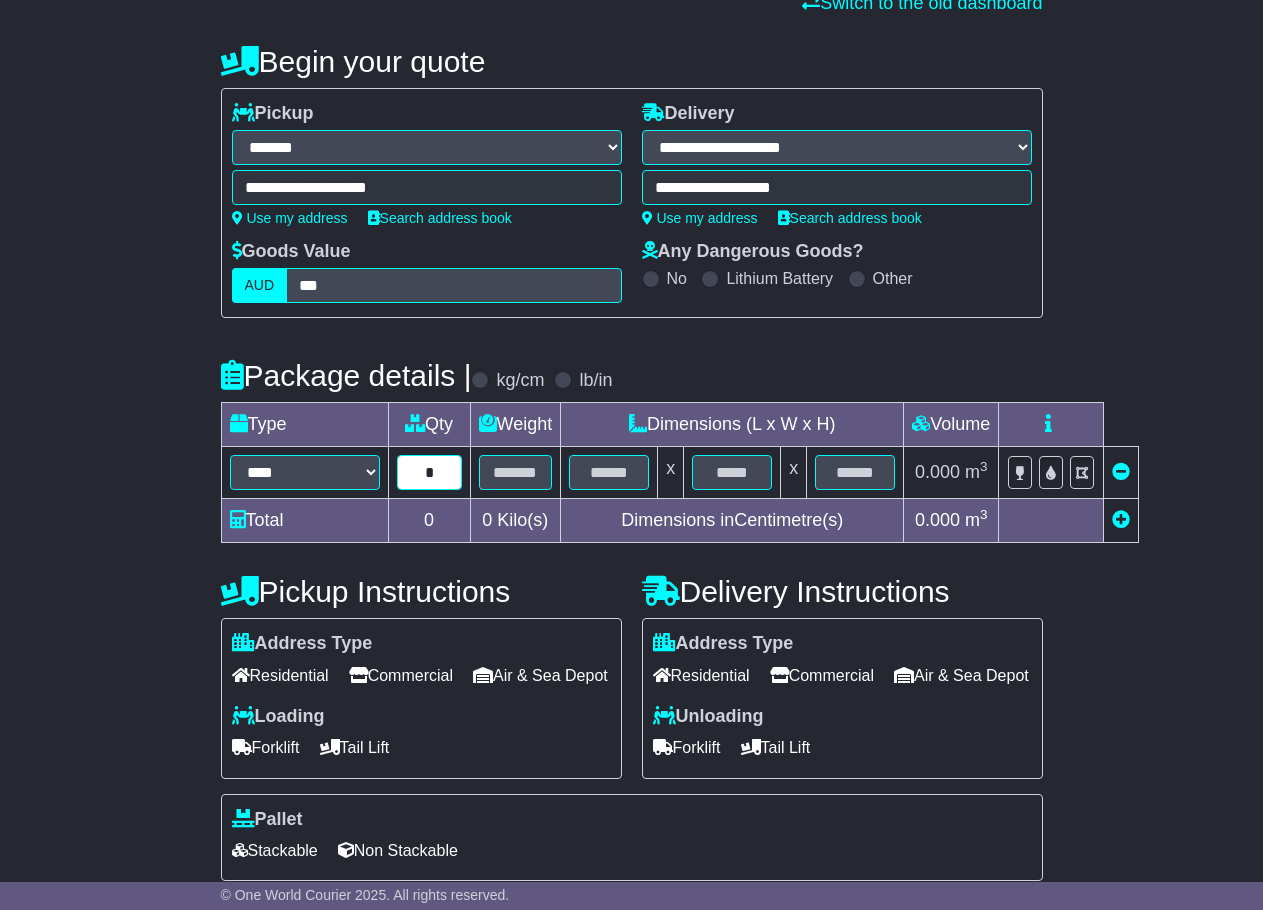 type on "*" 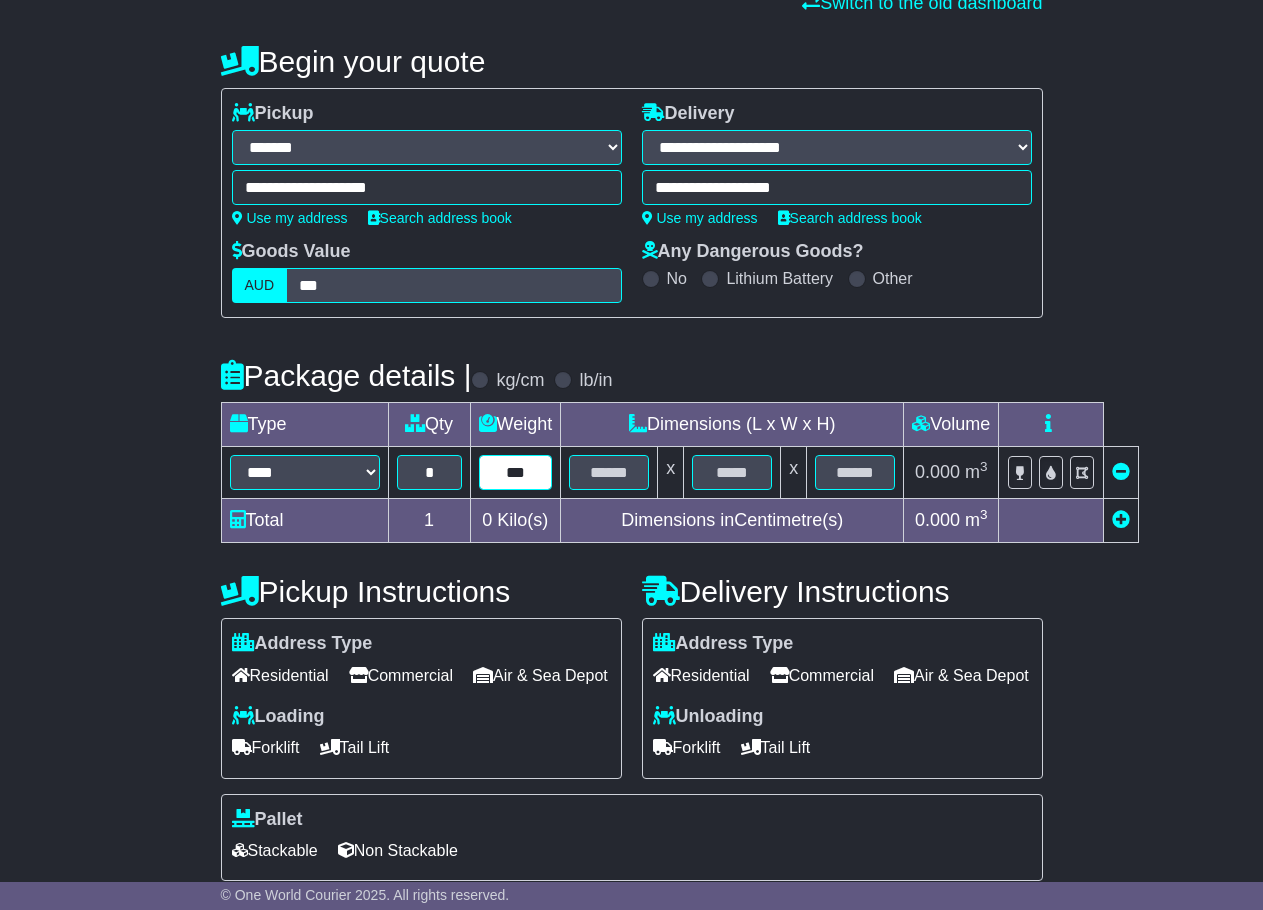 type on "***" 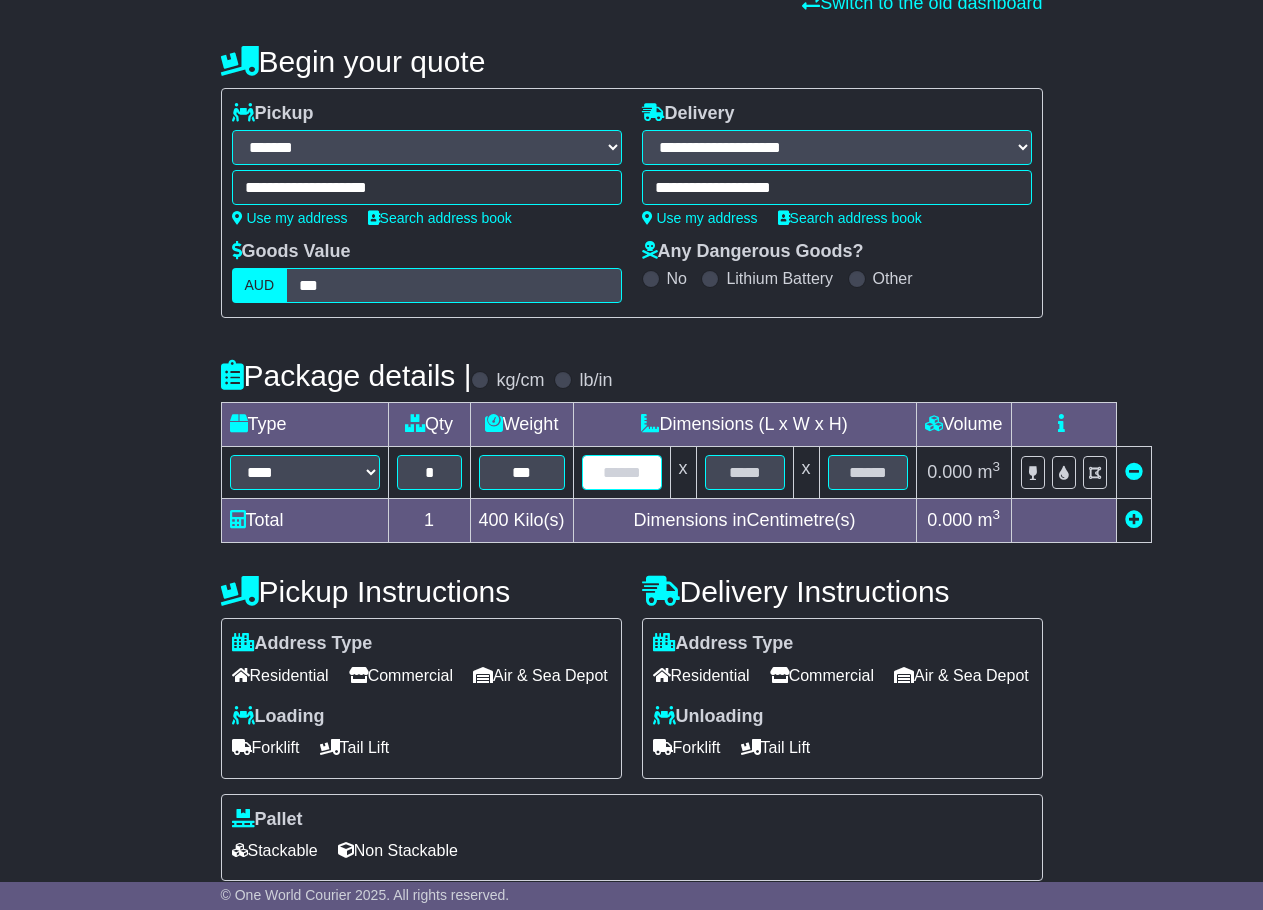 click at bounding box center (622, 472) 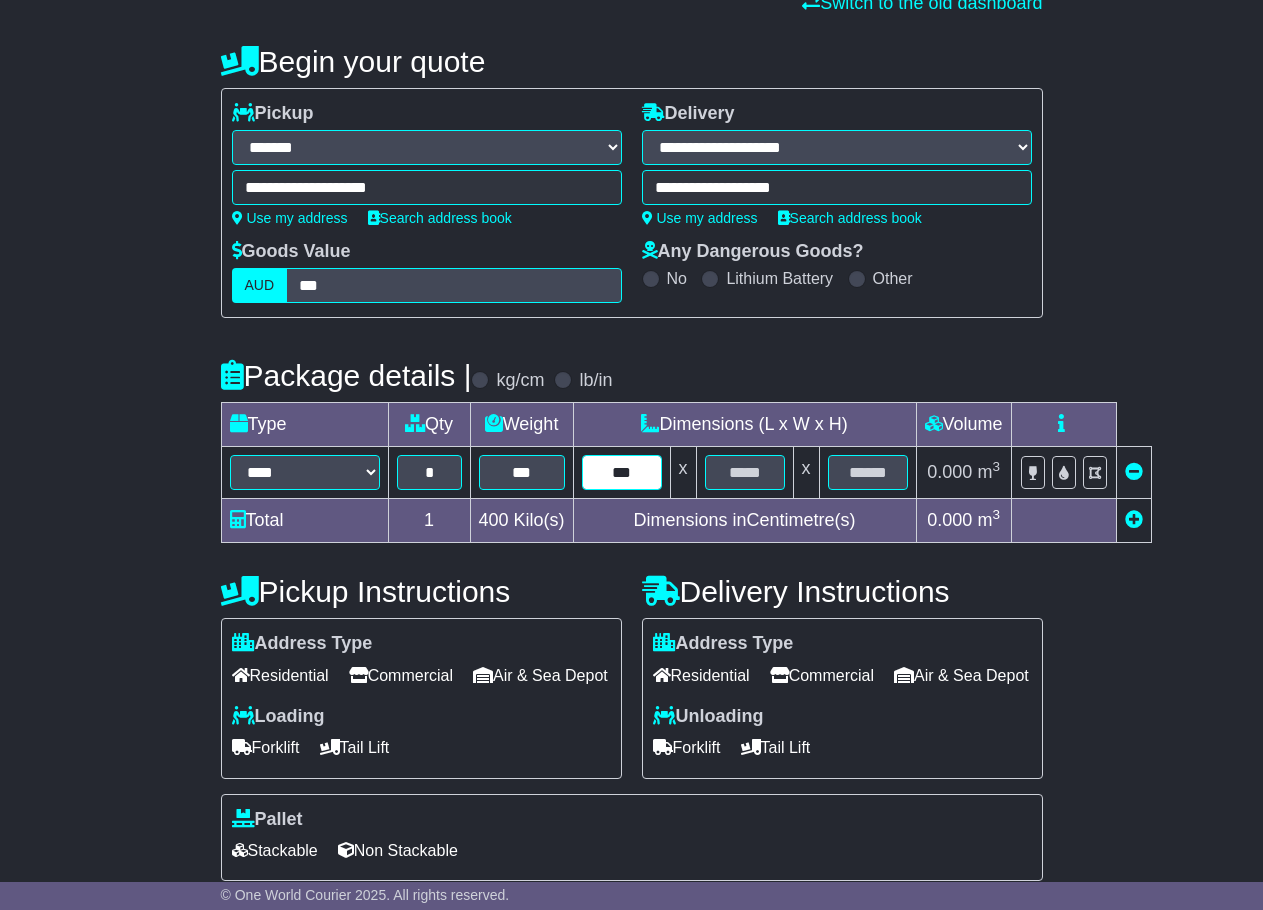 type on "***" 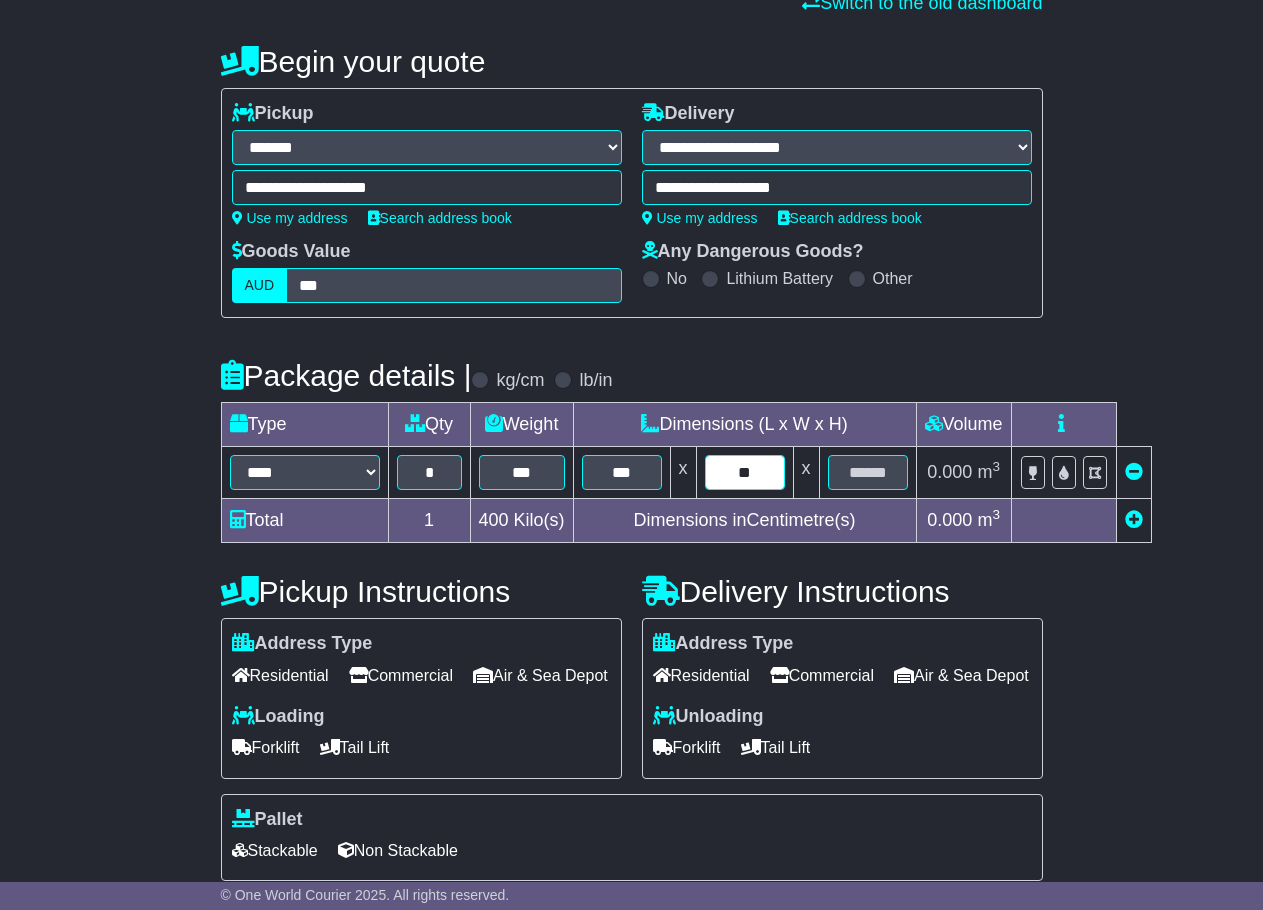 type on "**" 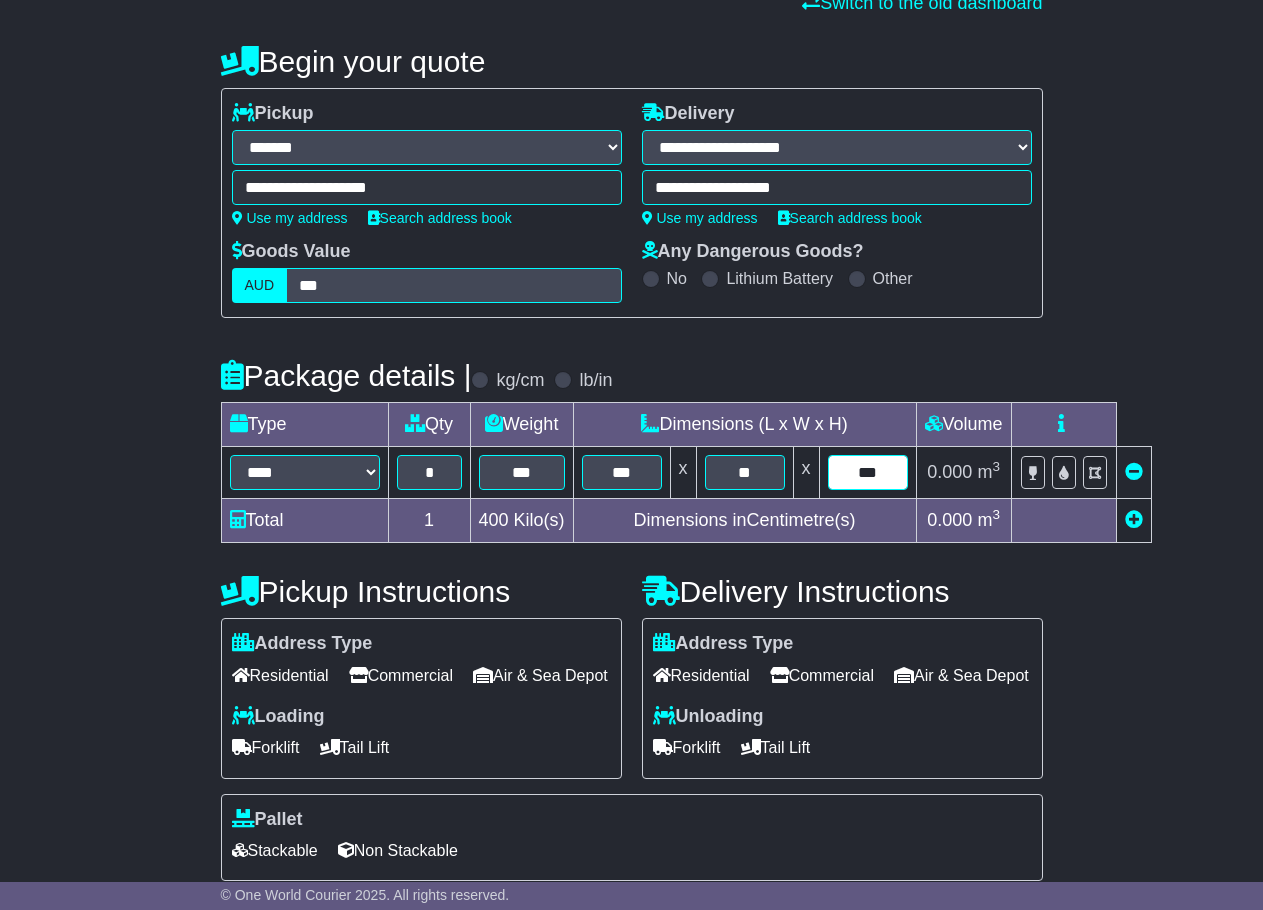type on "***" 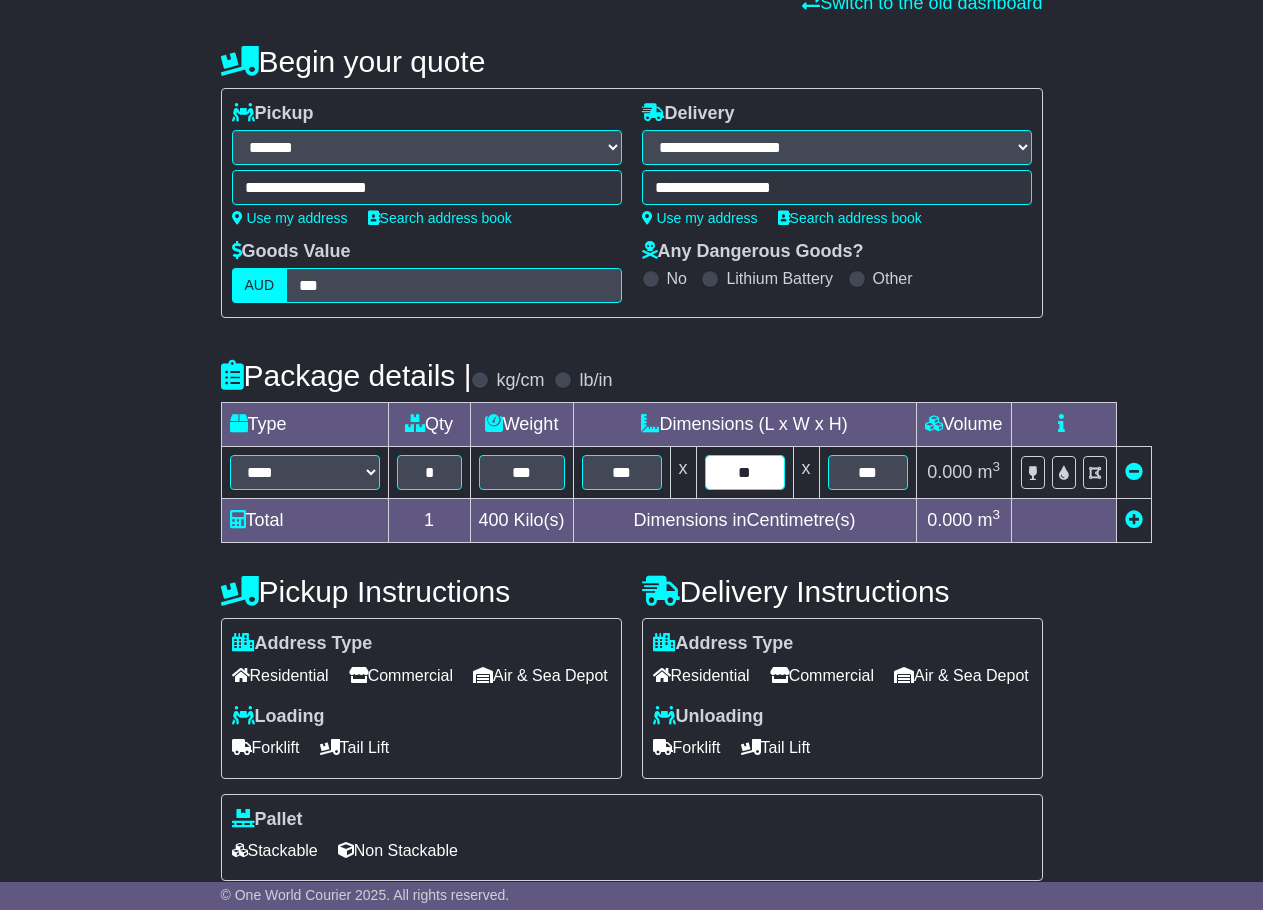 click on "**" at bounding box center (745, 472) 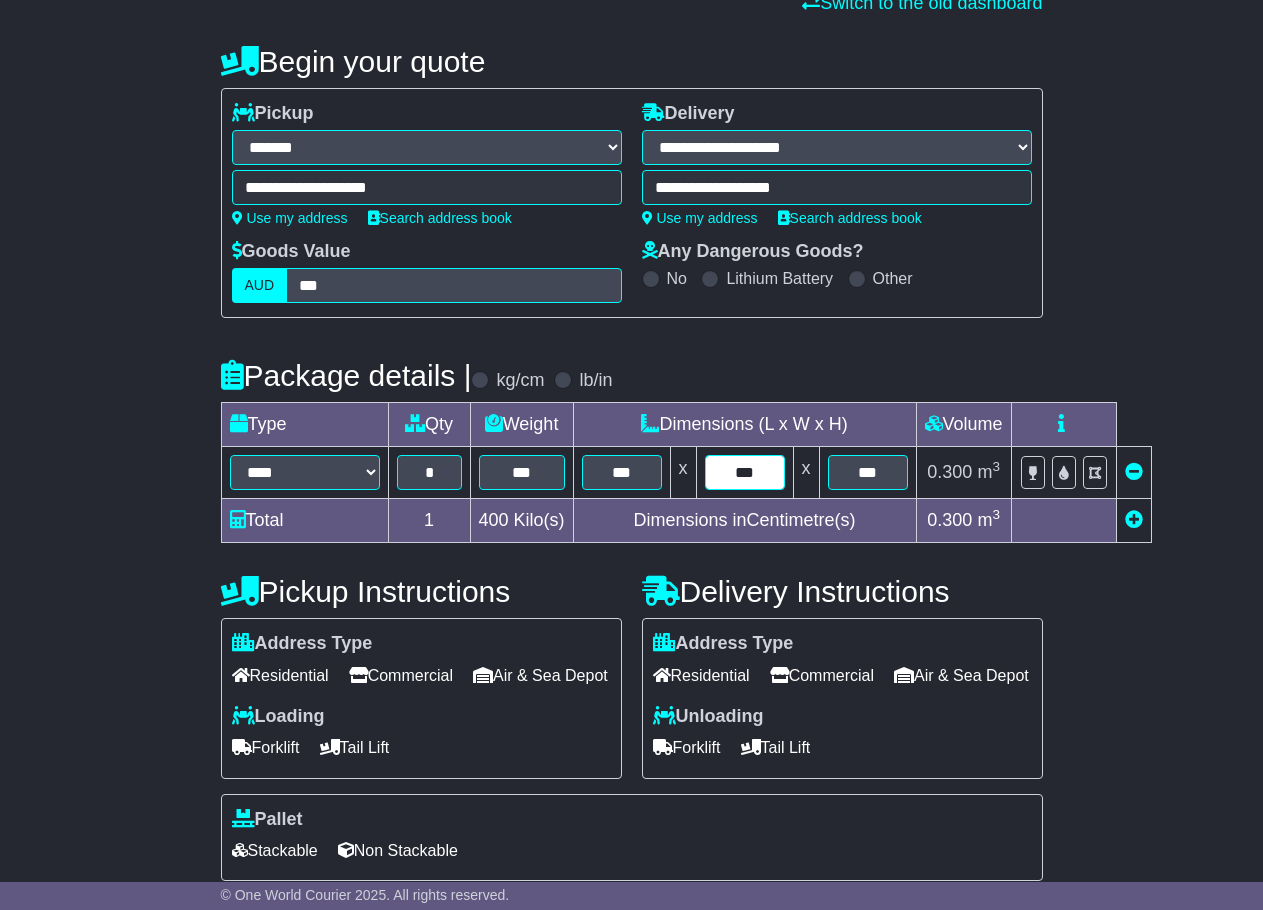 type on "***" 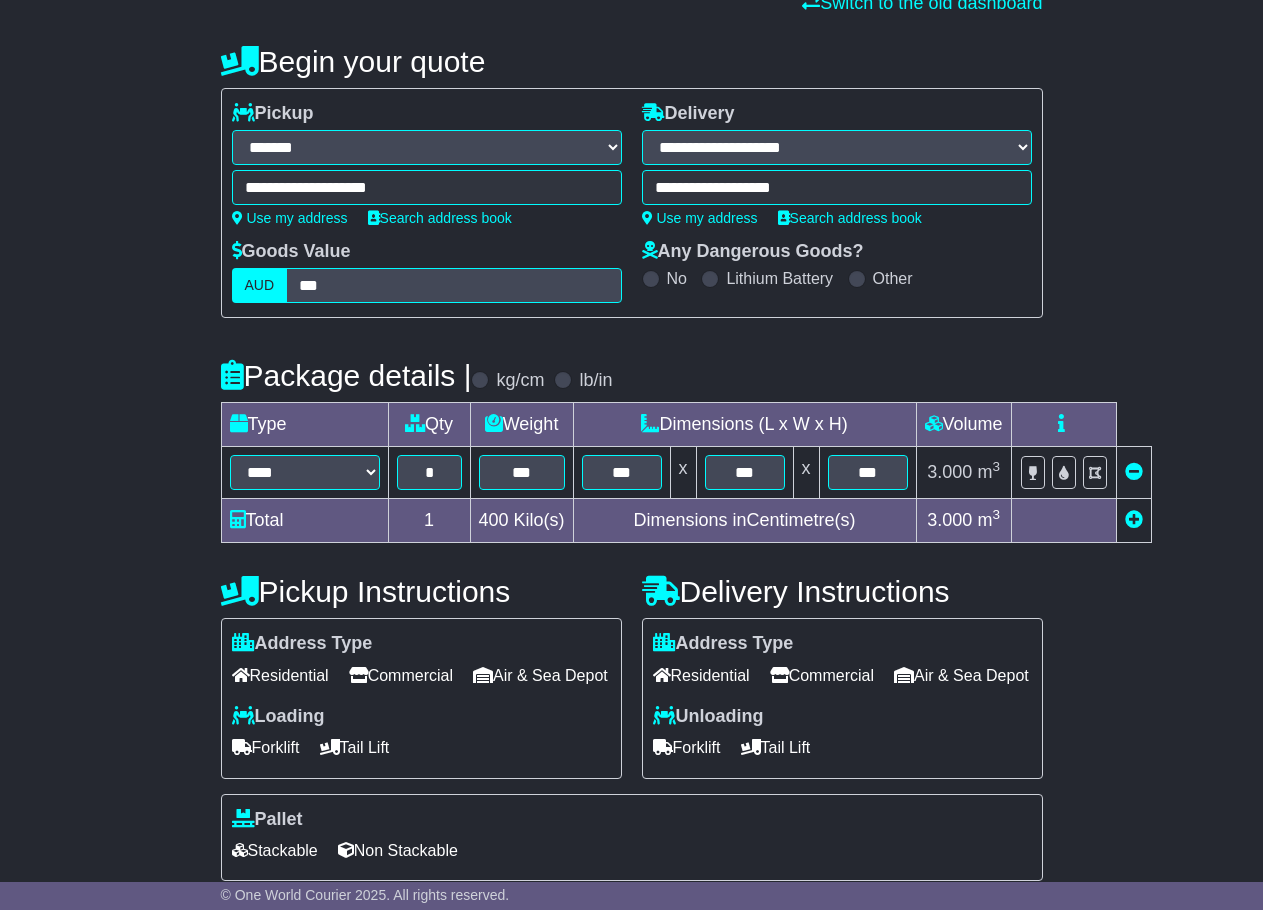 click on "**********" at bounding box center [631, 697] 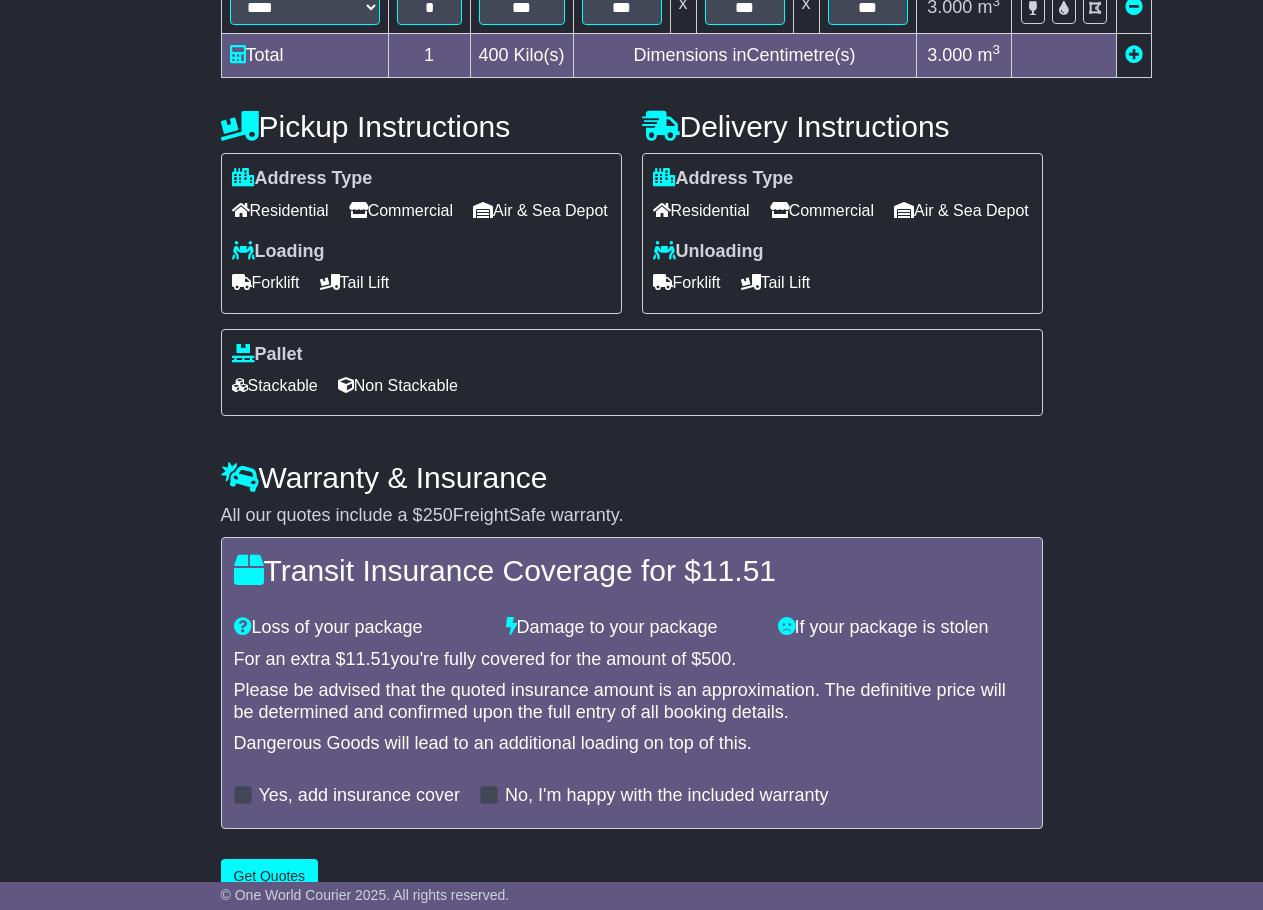 scroll, scrollTop: 700, scrollLeft: 0, axis: vertical 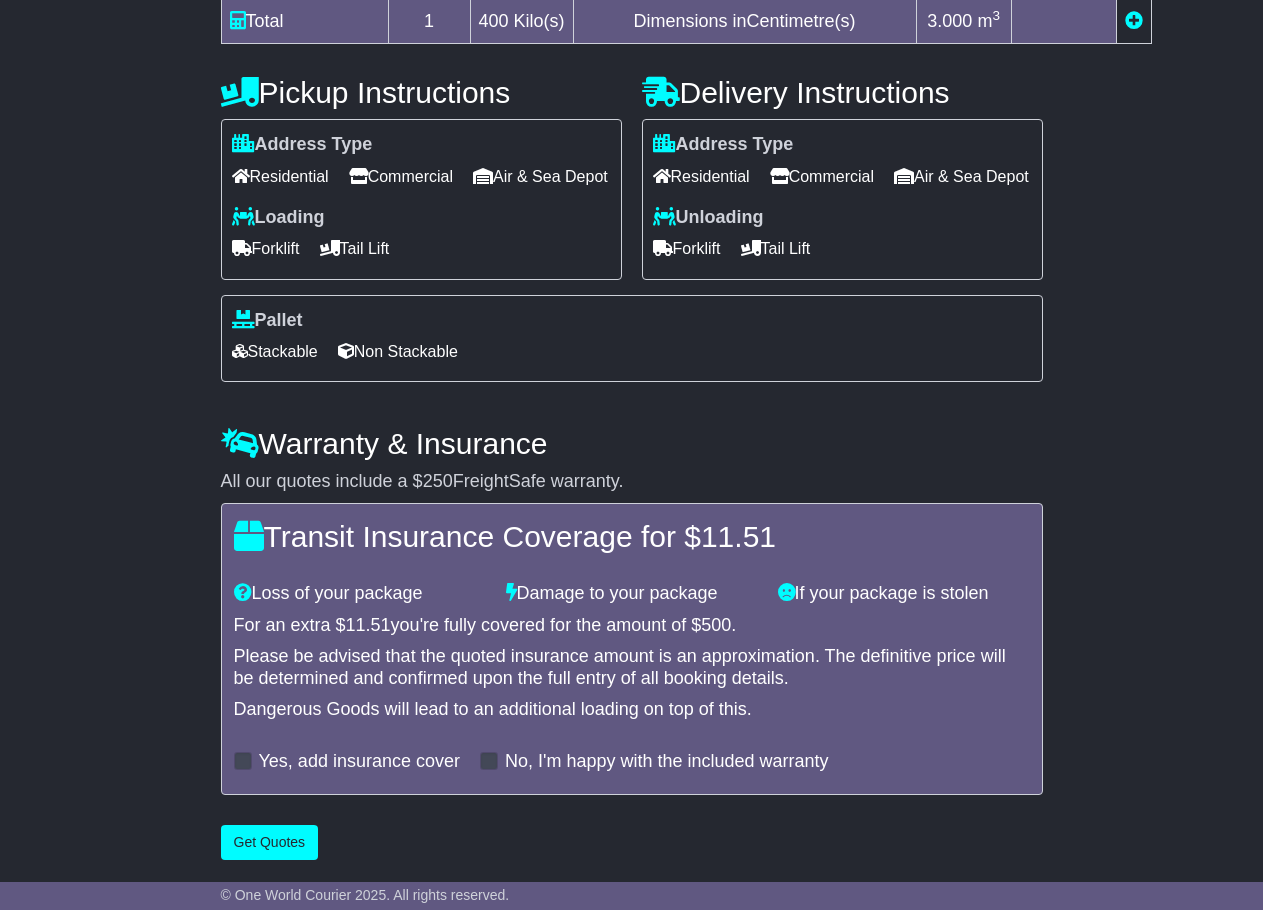 click on "Air & Sea Depot" at bounding box center [540, 176] 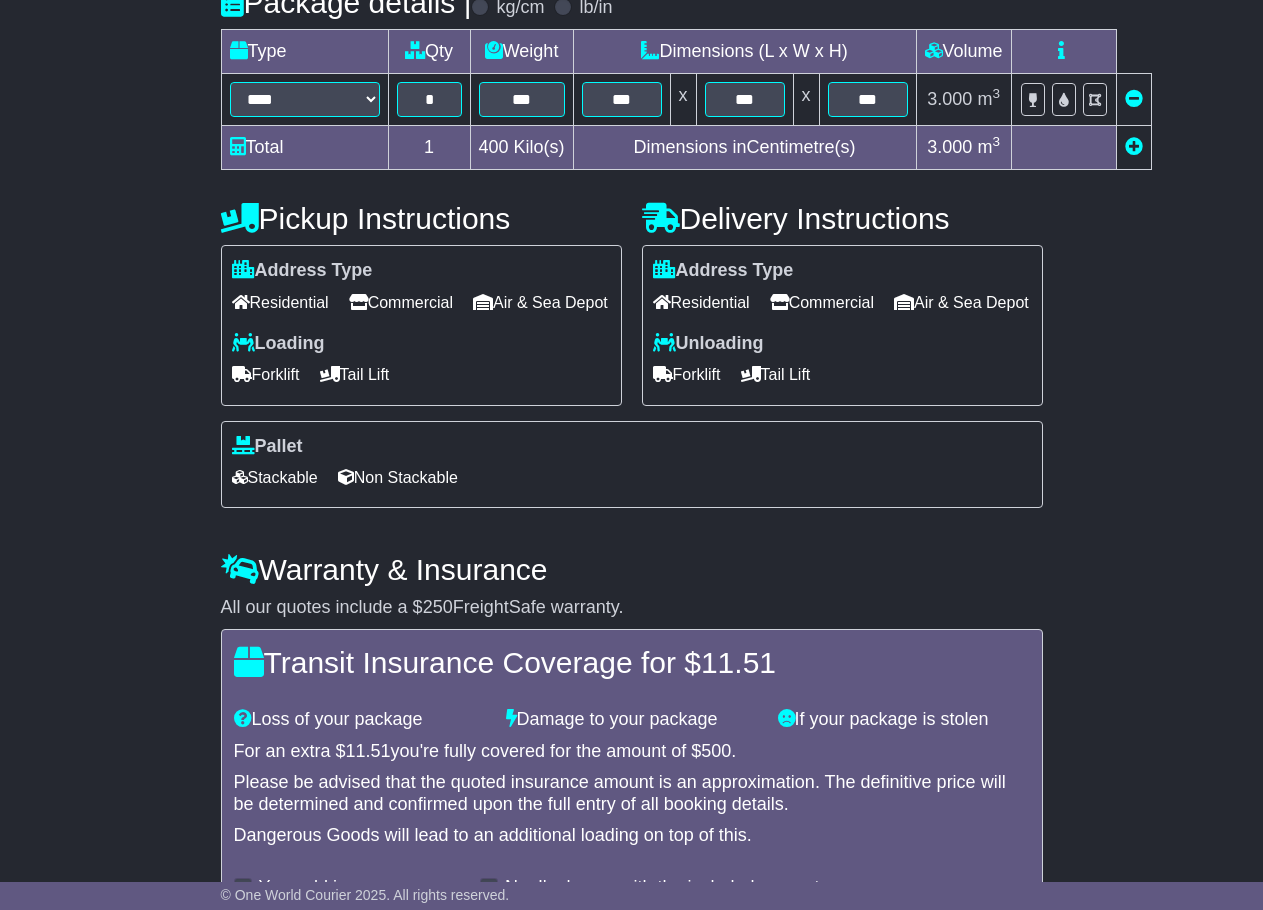 scroll, scrollTop: 500, scrollLeft: 0, axis: vertical 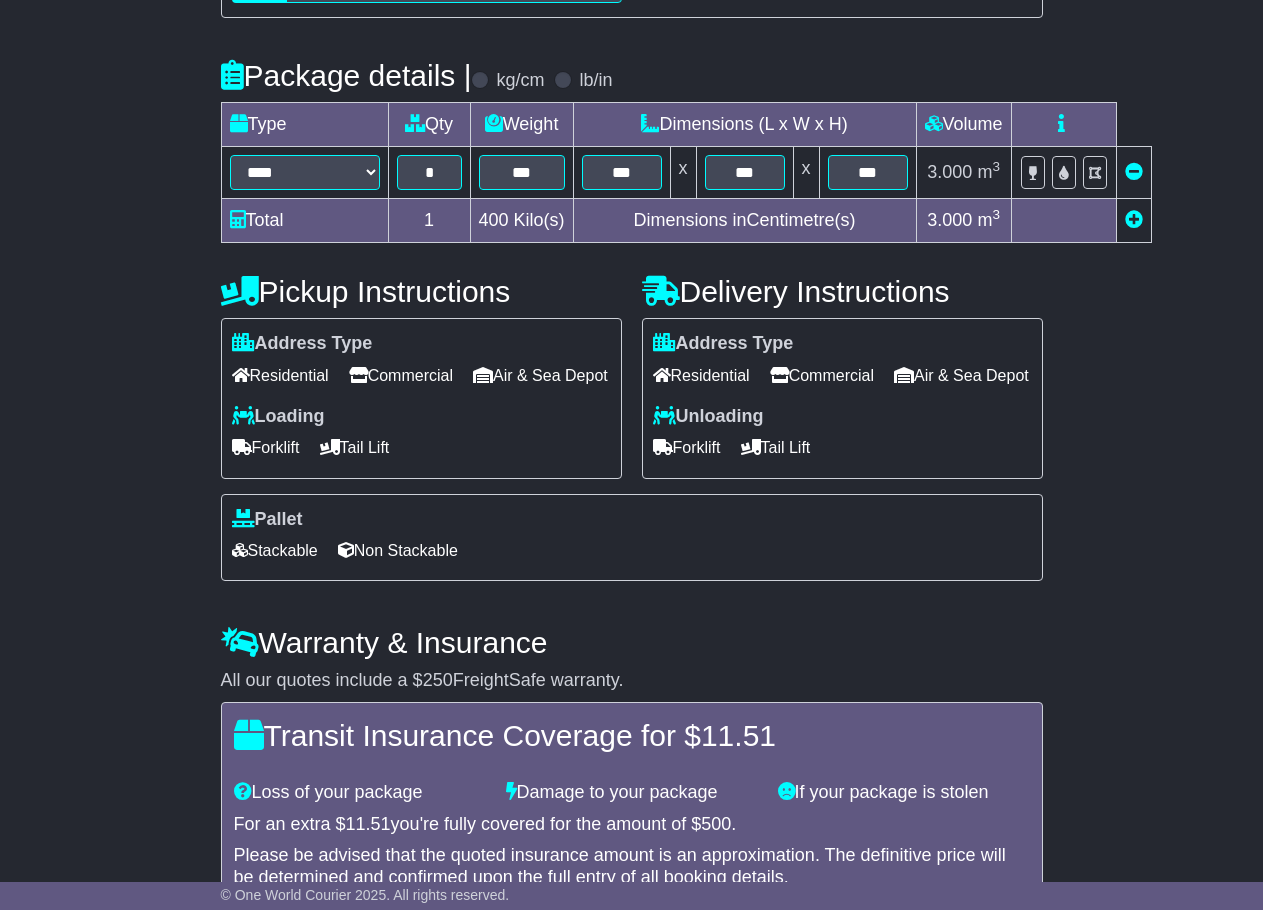 click on "Forklift" at bounding box center (266, 447) 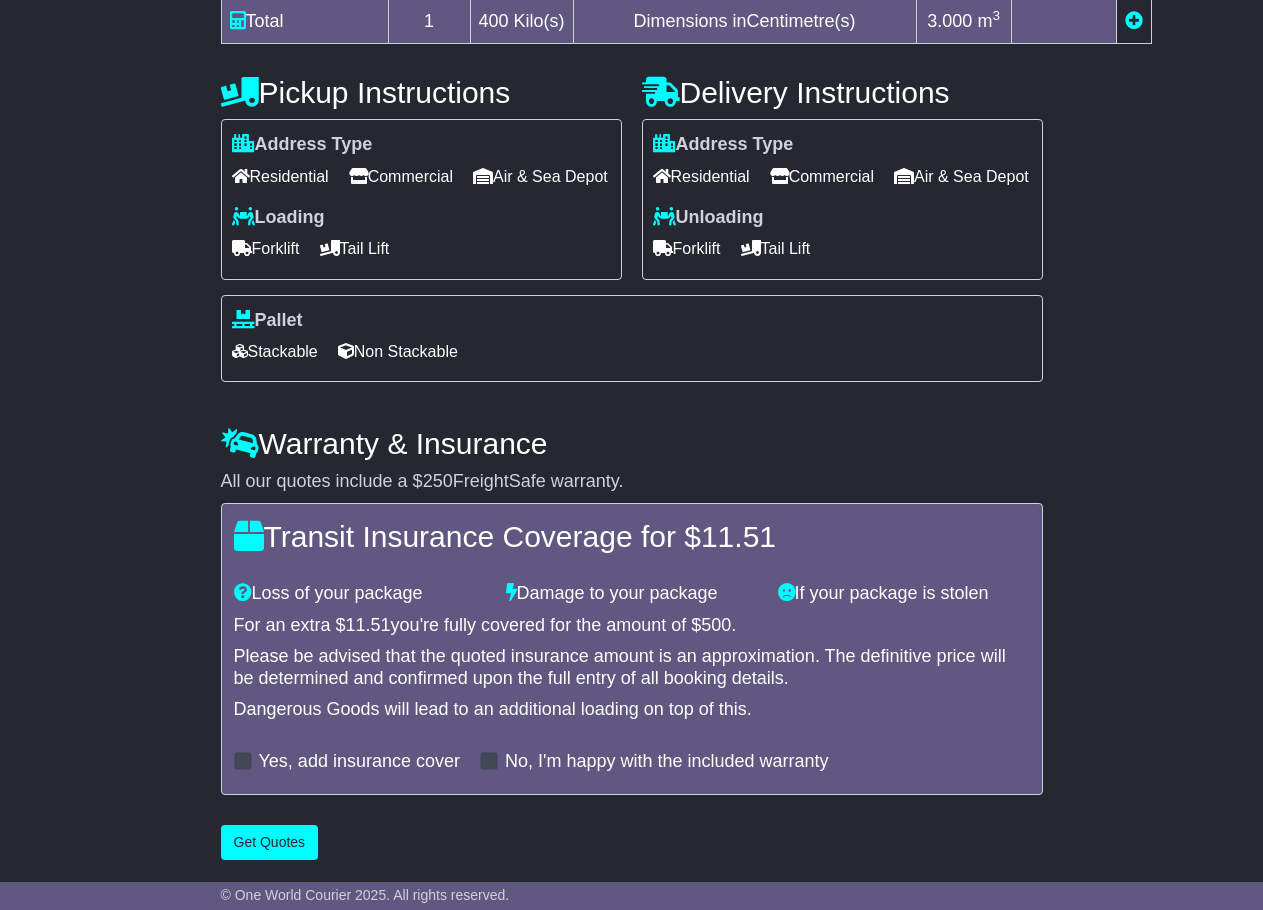 scroll, scrollTop: 736, scrollLeft: 0, axis: vertical 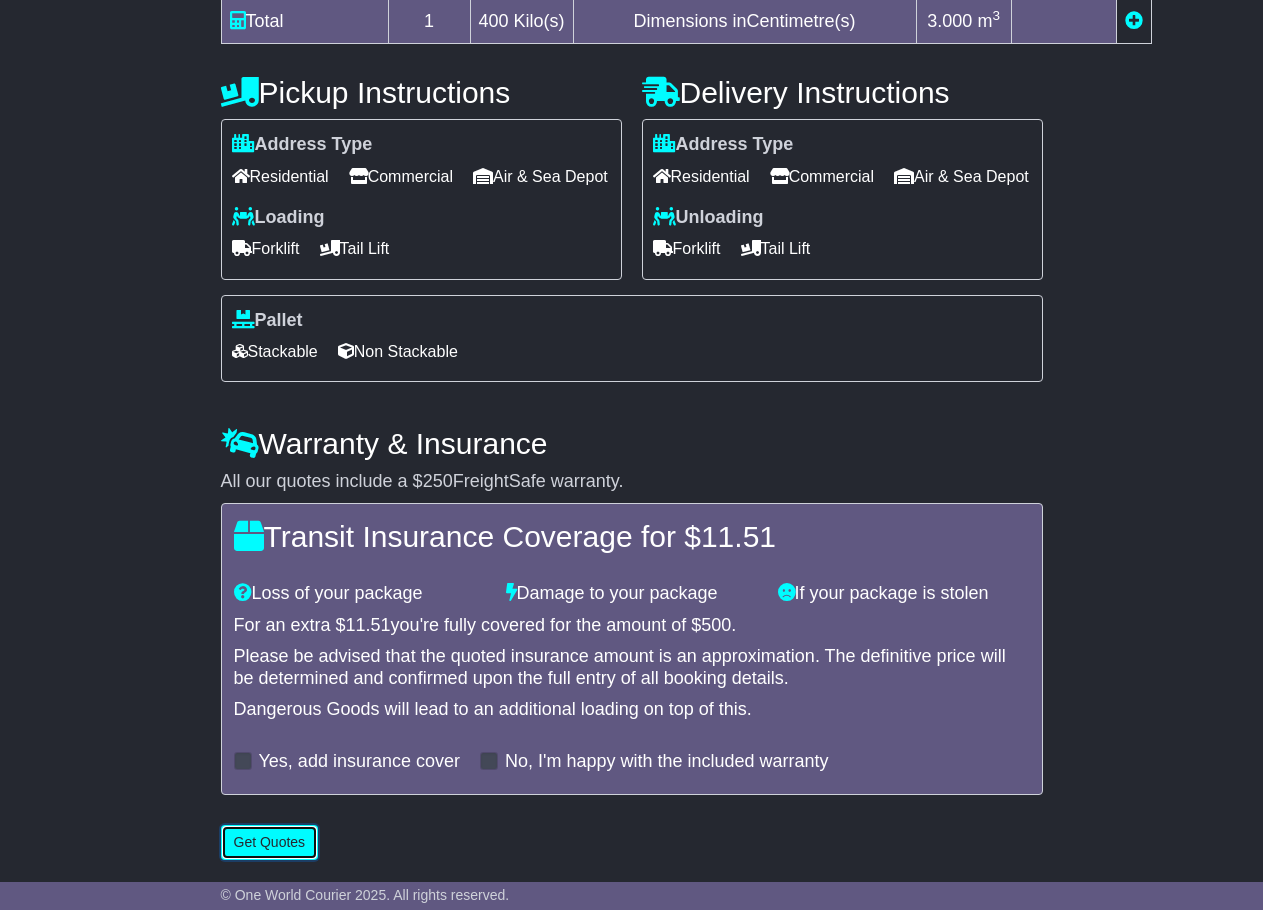 click on "Get Quotes" at bounding box center (270, 842) 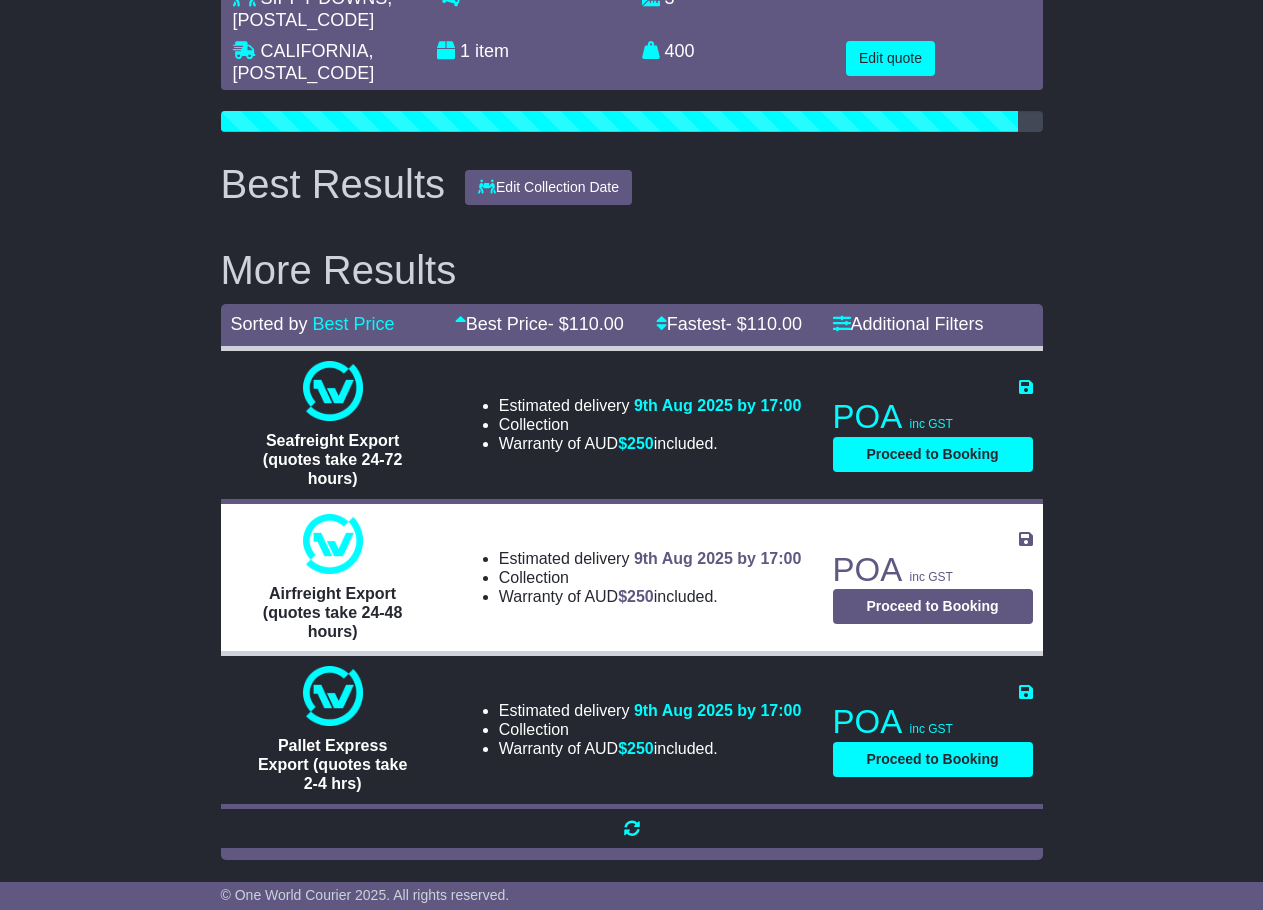 scroll, scrollTop: 125, scrollLeft: 0, axis: vertical 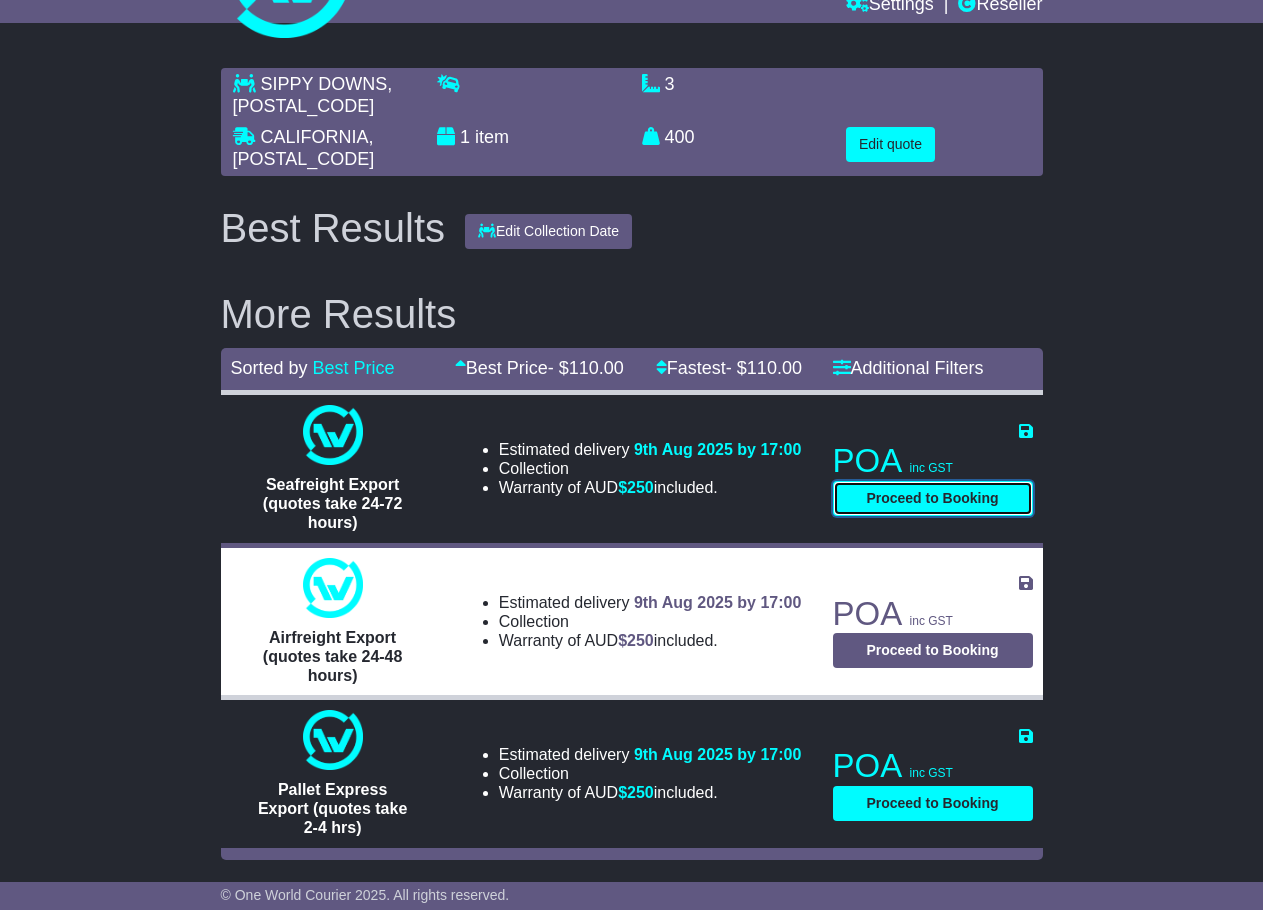 click on "Proceed to Booking" at bounding box center (933, 498) 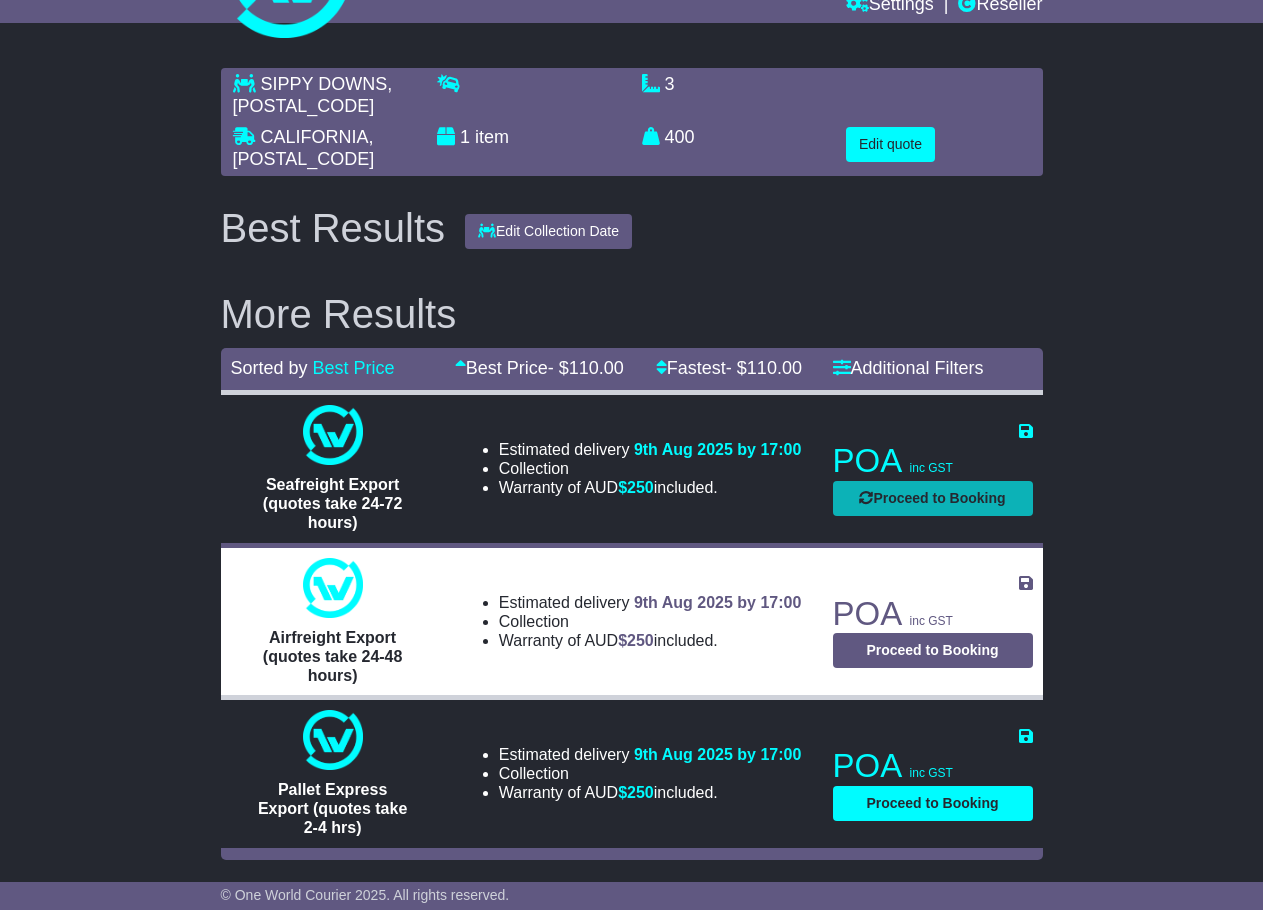 select on "**********" 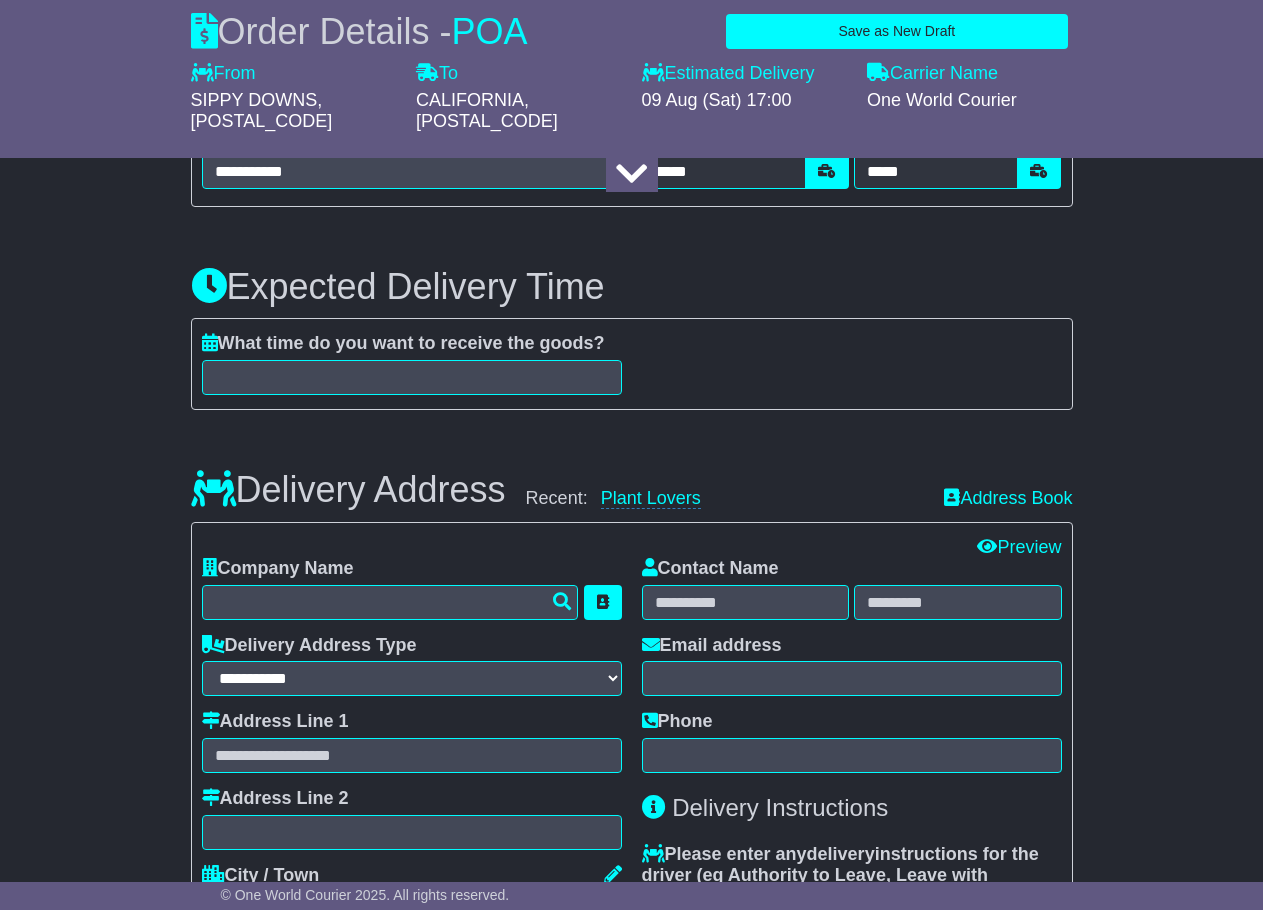 scroll, scrollTop: 1325, scrollLeft: 0, axis: vertical 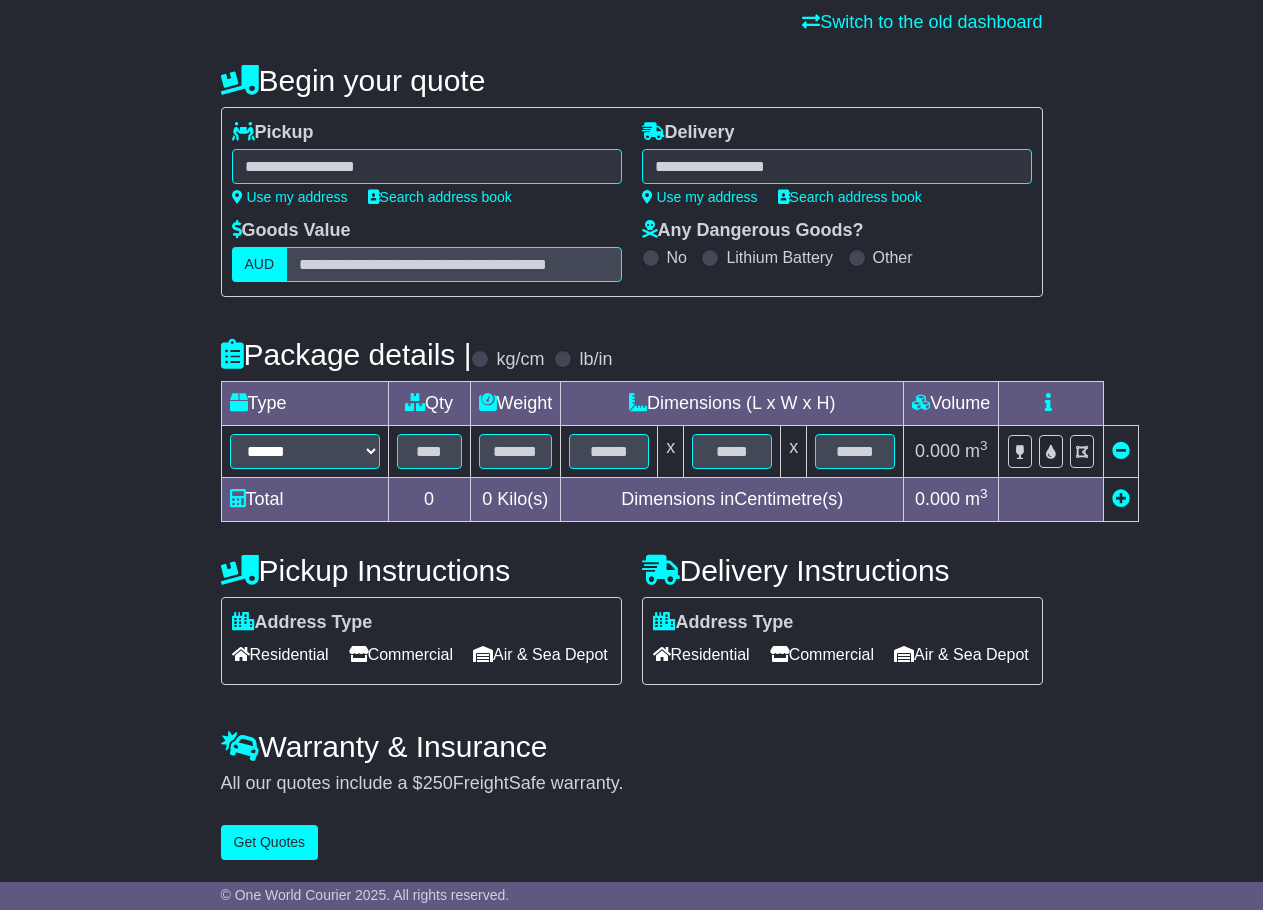 drag, startPoint x: 577, startPoint y: 573, endPoint x: 590, endPoint y: 568, distance: 13.928389 